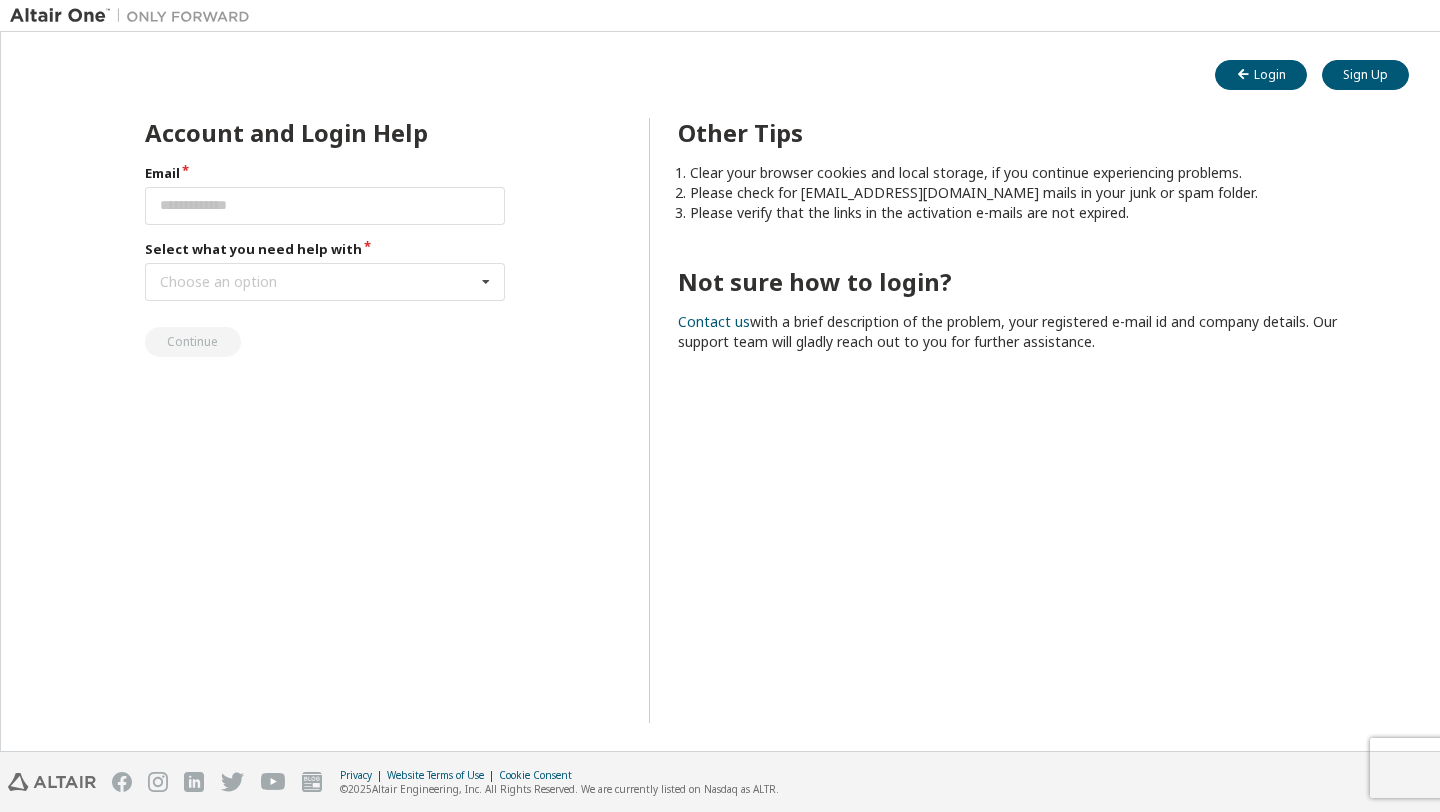 scroll, scrollTop: 0, scrollLeft: 0, axis: both 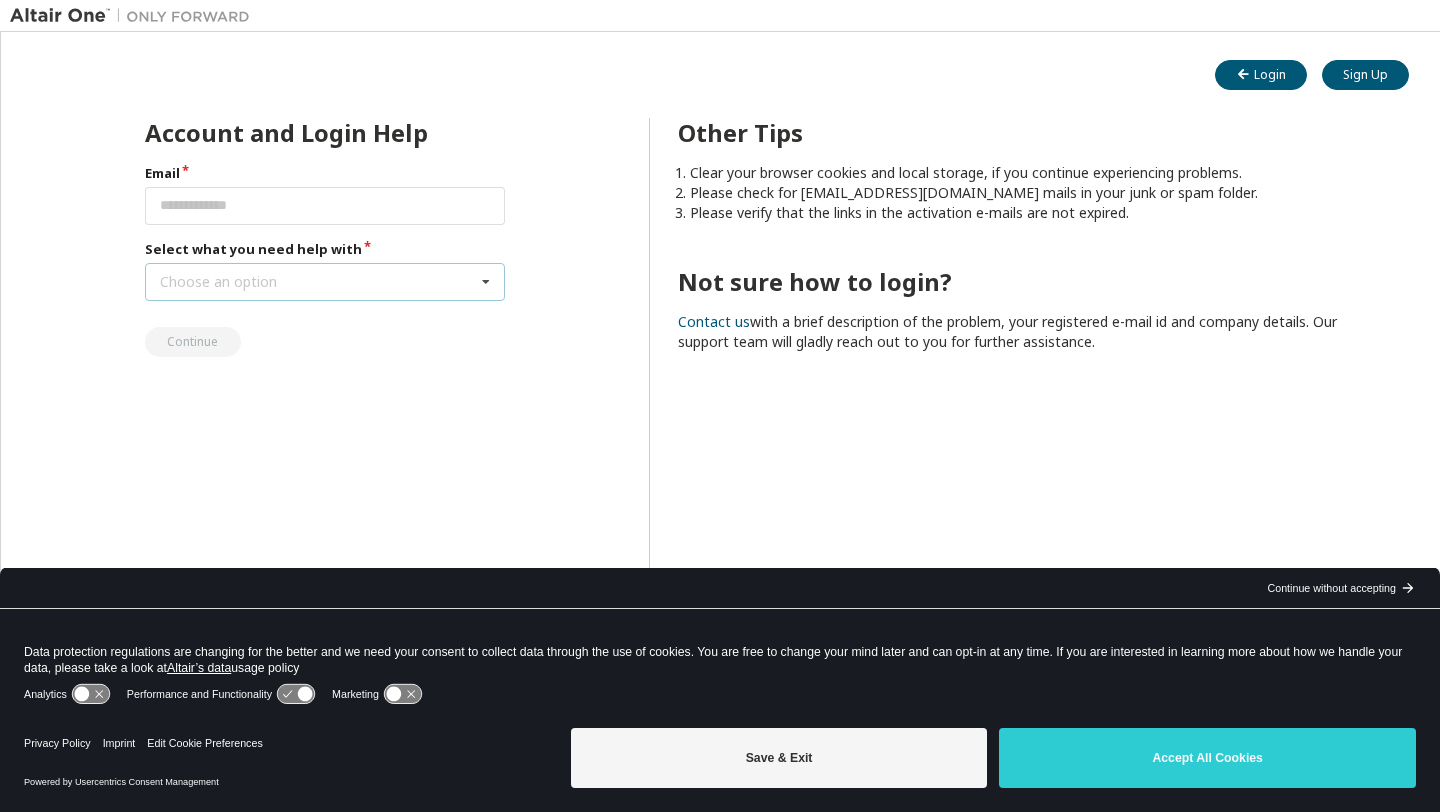 click on "Choose an option I forgot my password I did not receive activation mail My activation mail expired My account is locked I want to reset multi-factor authentication I don't know but can't login" at bounding box center [325, 282] 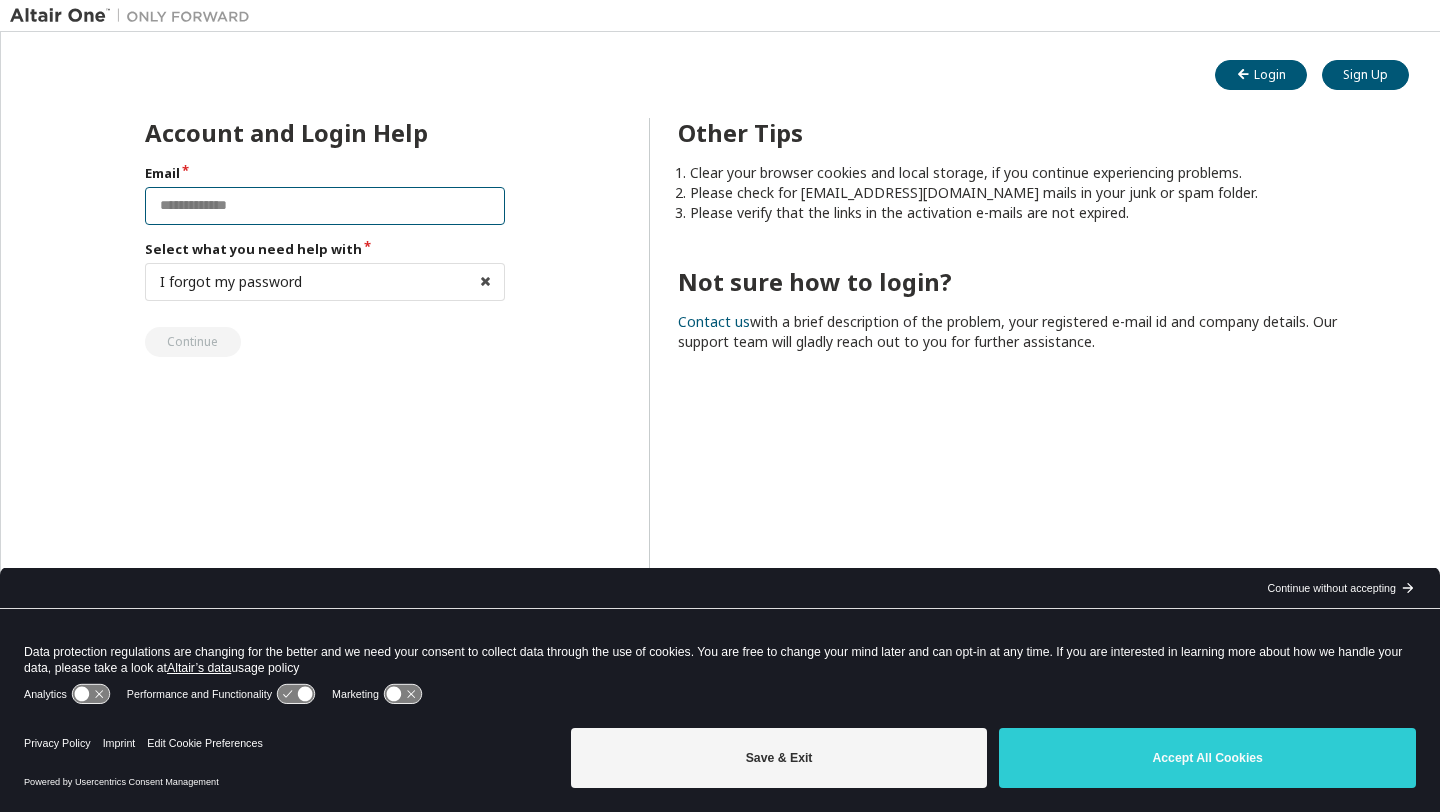 click at bounding box center (325, 206) 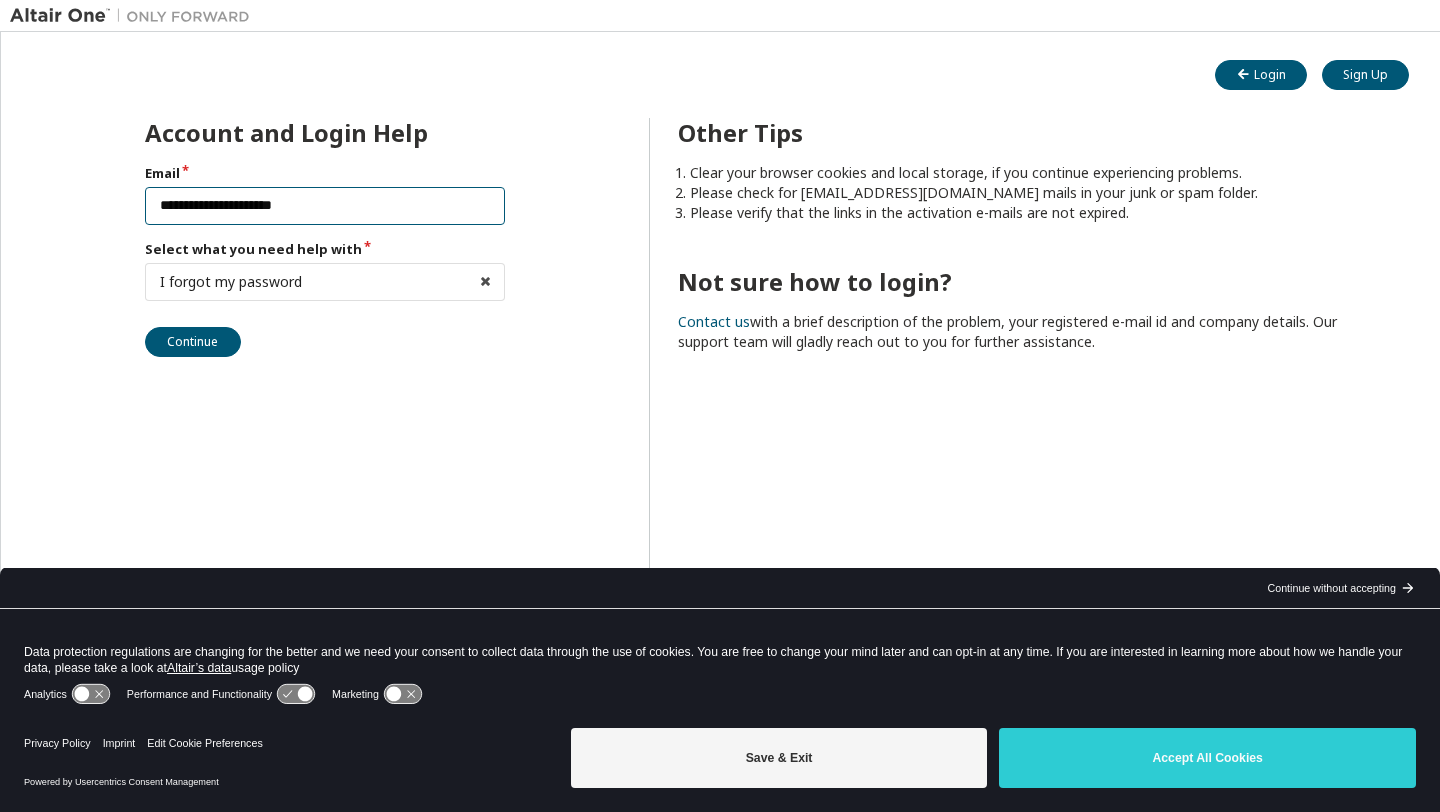 type on "**********" 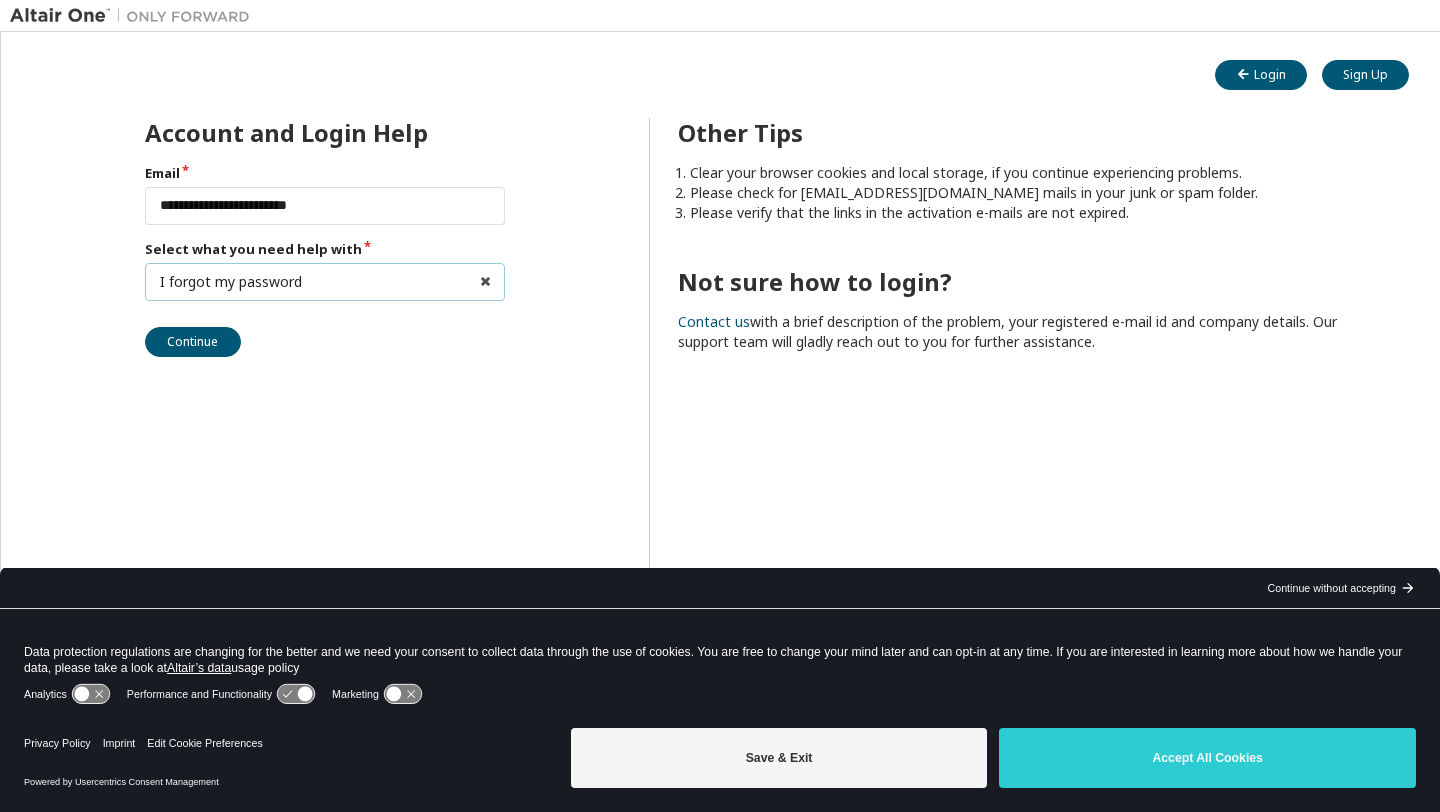 click on "I forgot my password I forgot my password I did not receive activation mail My activation mail expired My account is locked I want to reset multi-factor authentication I don't know but can't login" at bounding box center (325, 282) 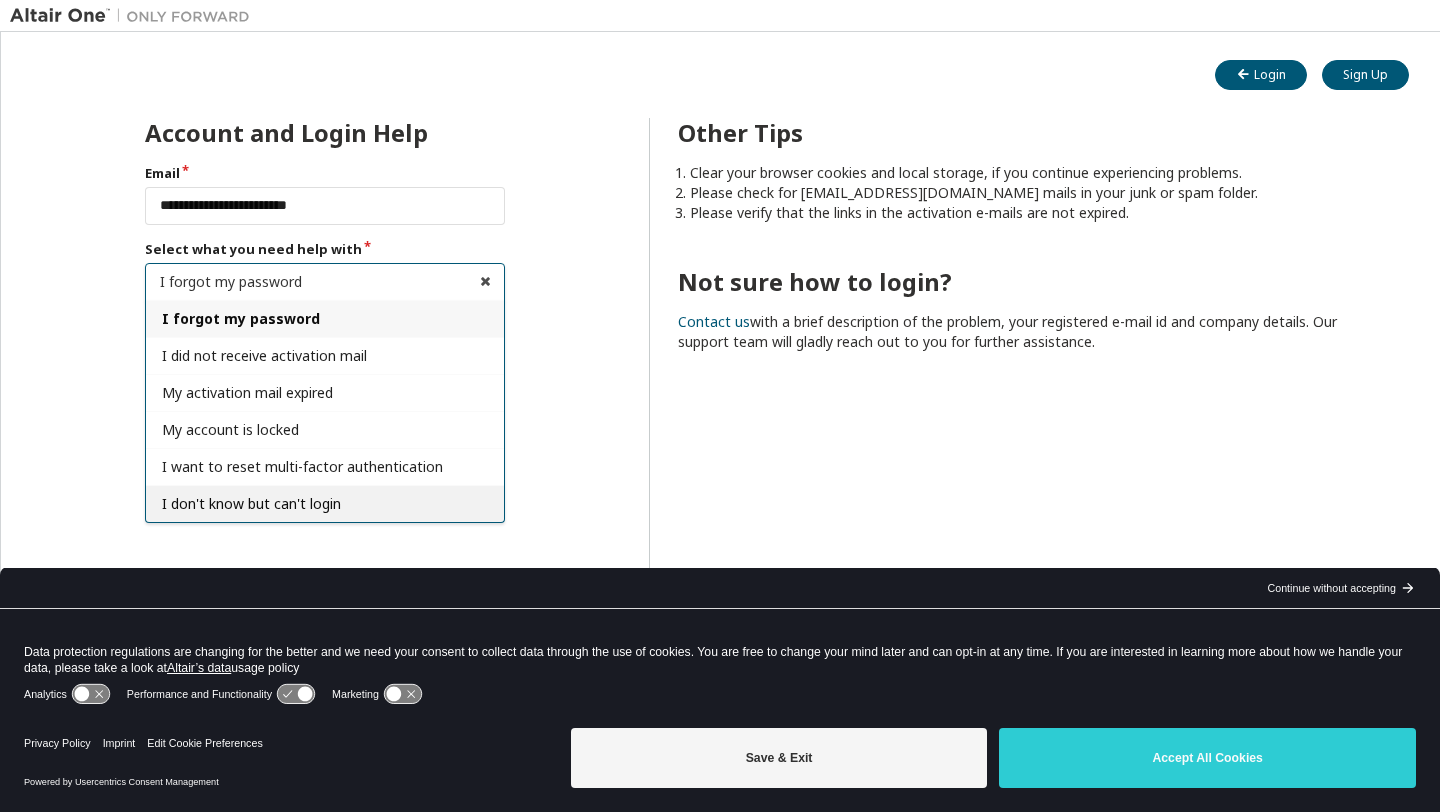 click on "I don't know but can't login" at bounding box center [251, 503] 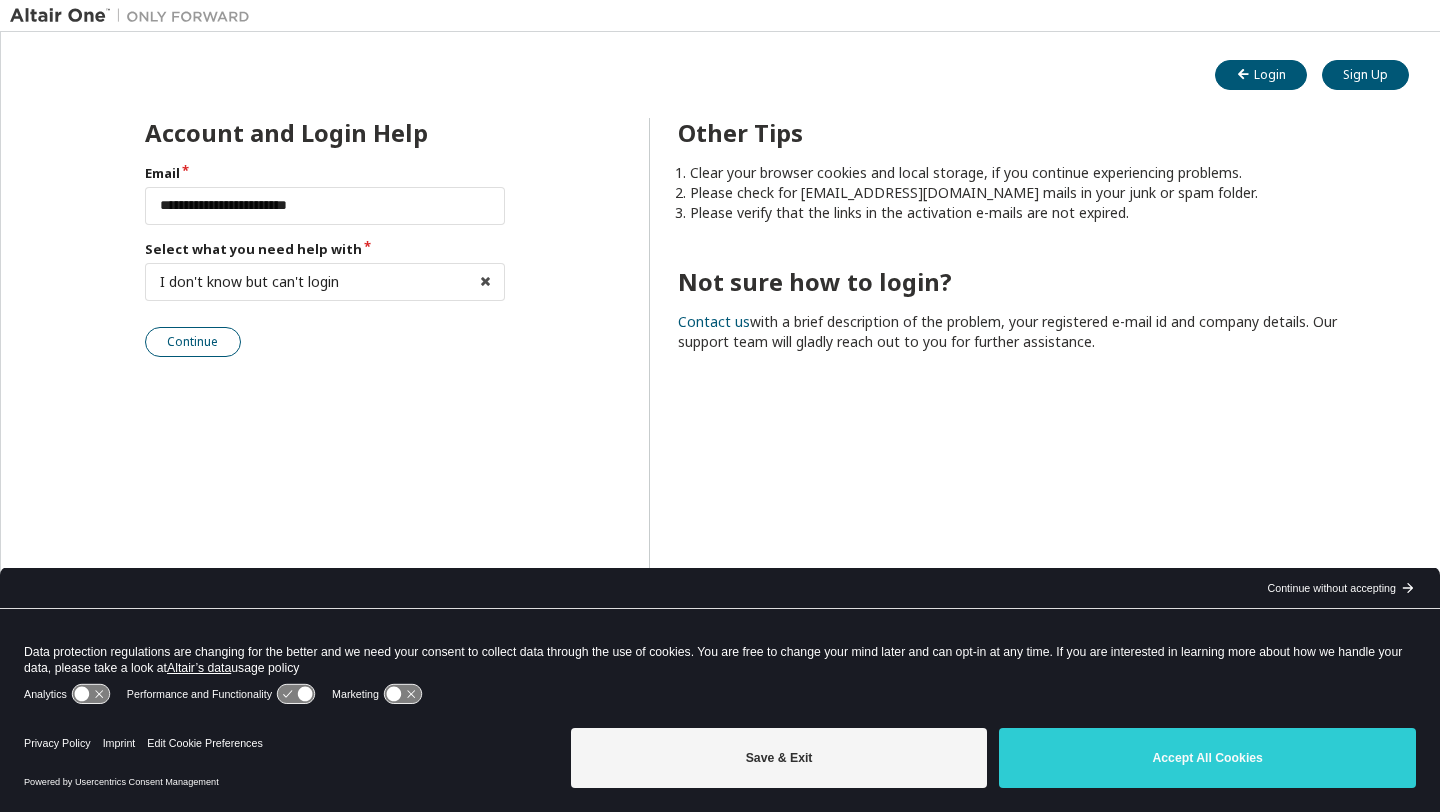 click on "Continue" at bounding box center [193, 342] 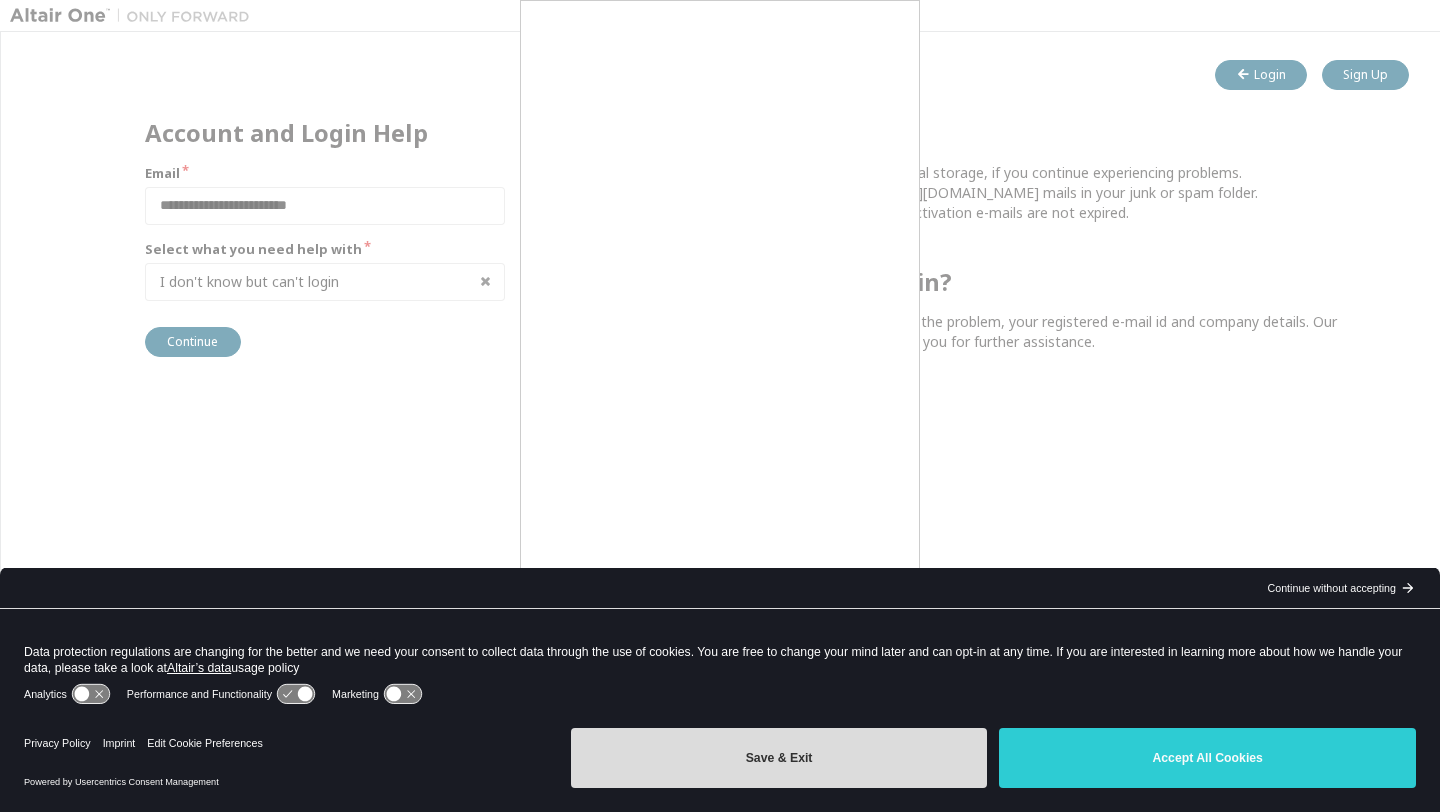 click on "Save & Exit" at bounding box center [779, 758] 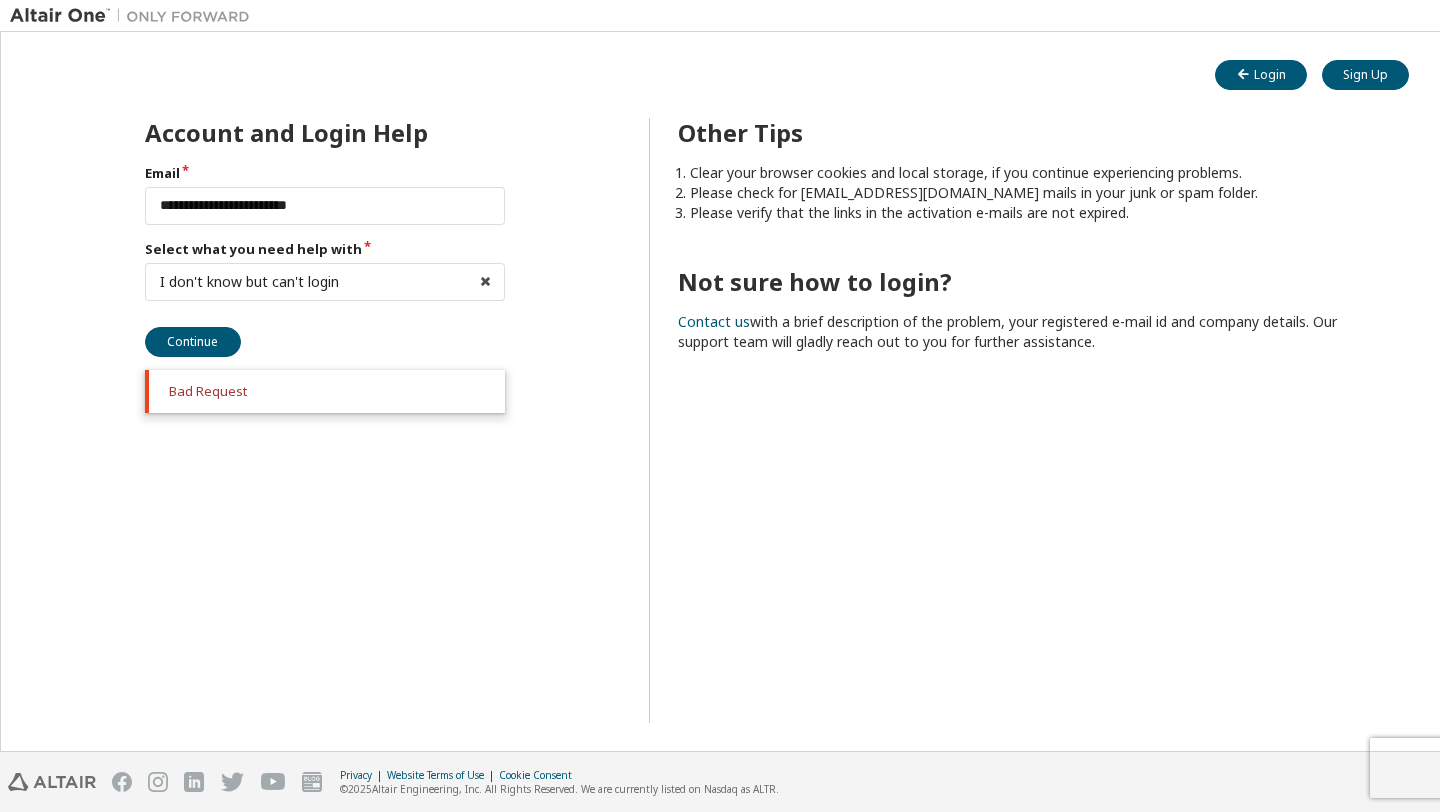 click on "**********" at bounding box center (720, 434) 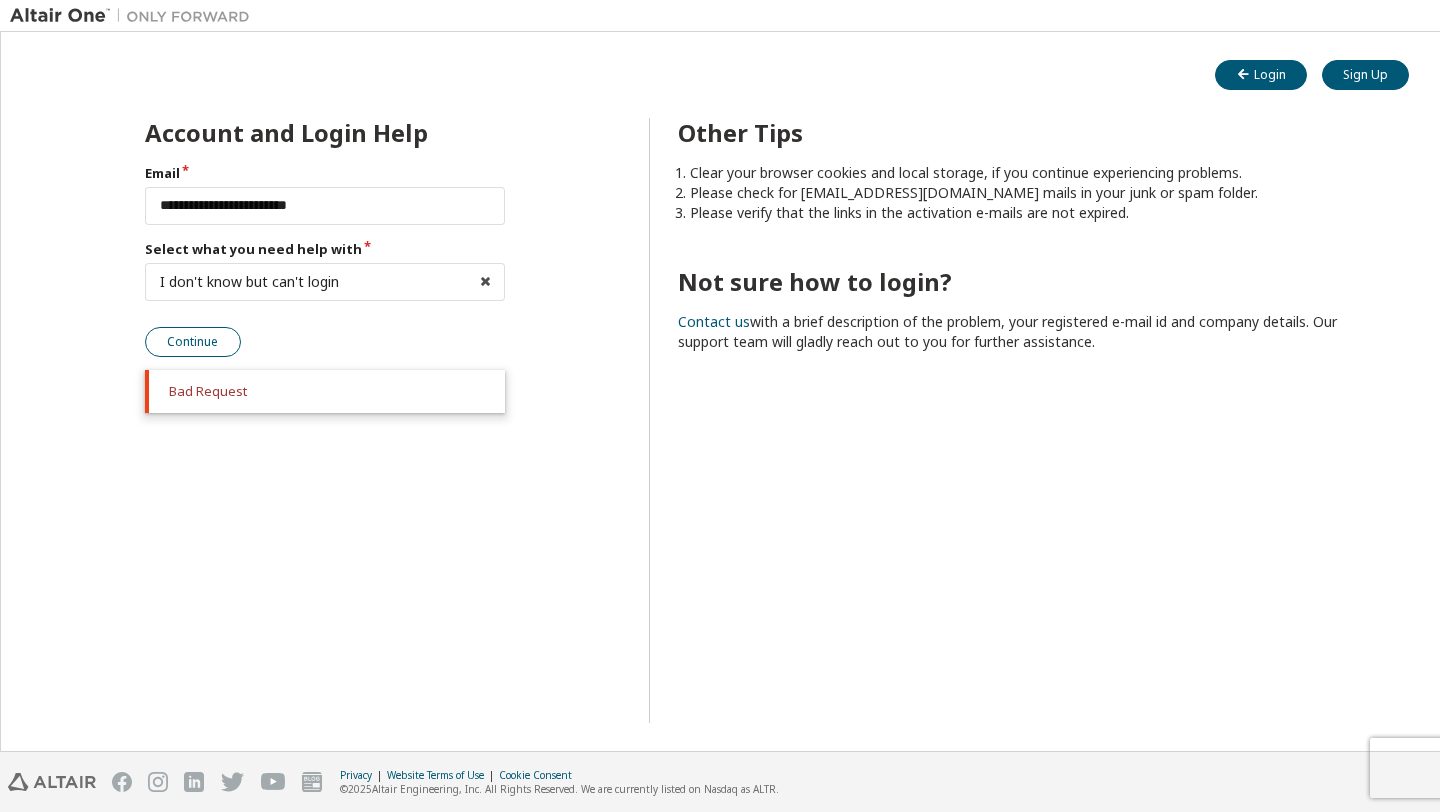 click on "Continue" at bounding box center [193, 342] 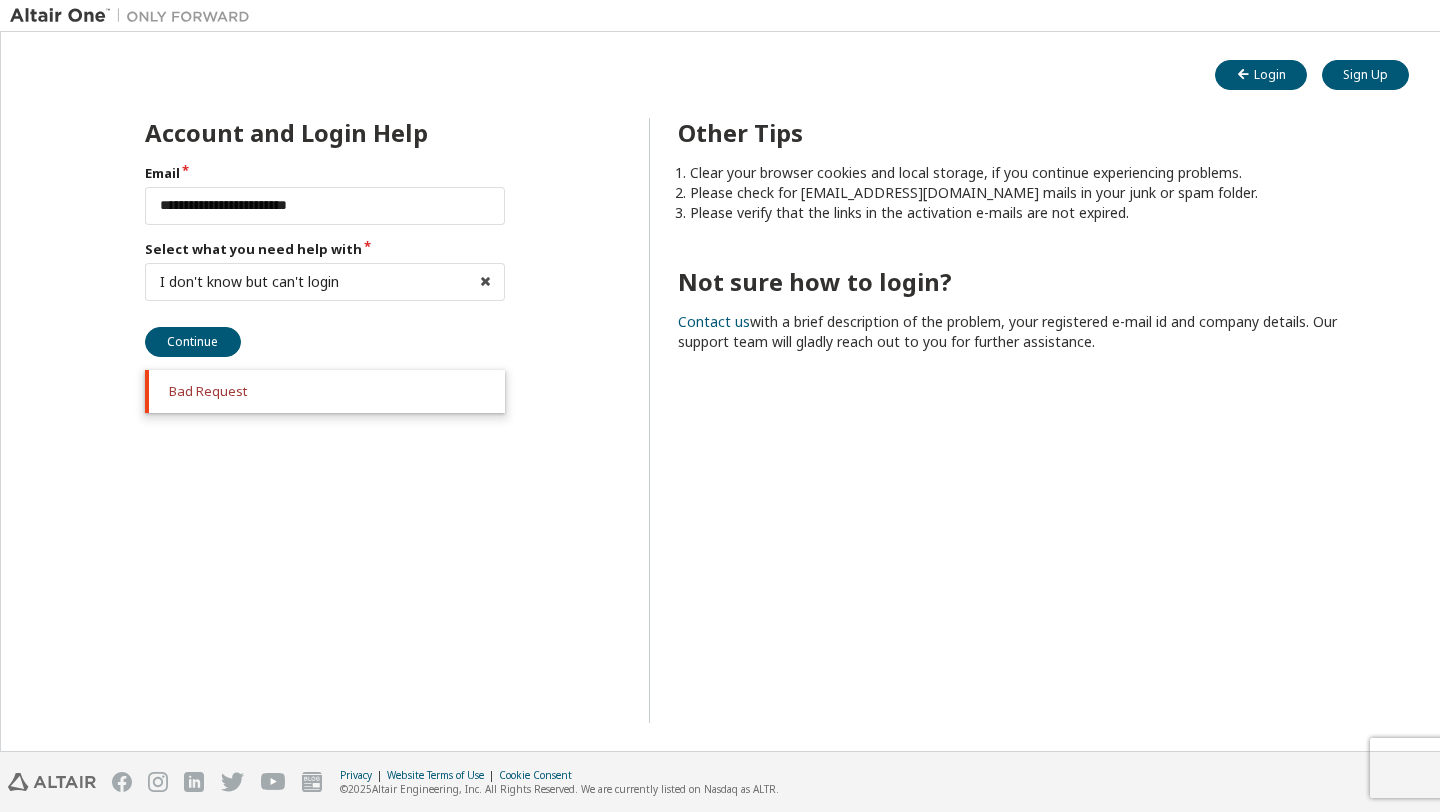 click on "**********" at bounding box center [325, 260] 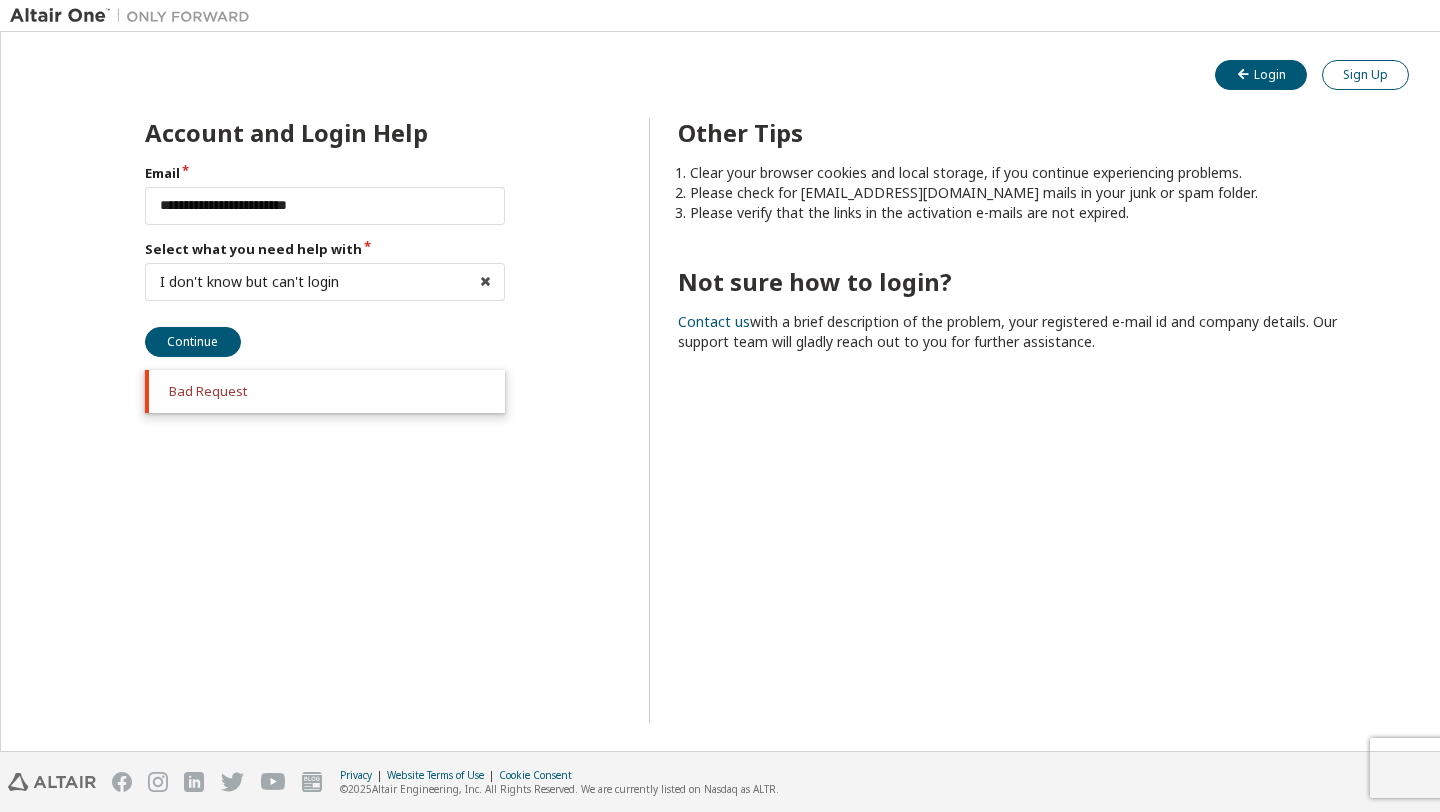 click on "Sign Up" at bounding box center (1365, 75) 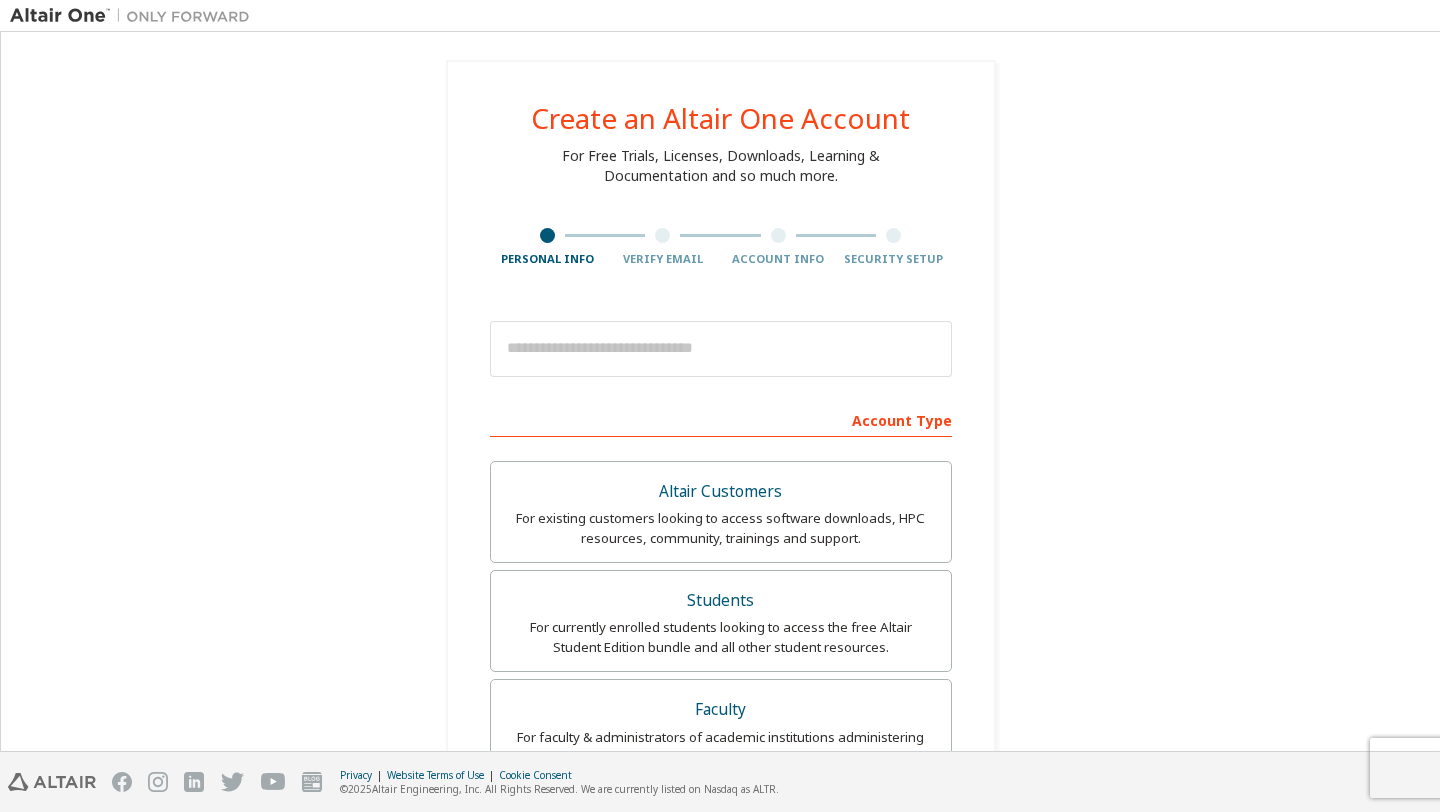 scroll, scrollTop: 42, scrollLeft: 0, axis: vertical 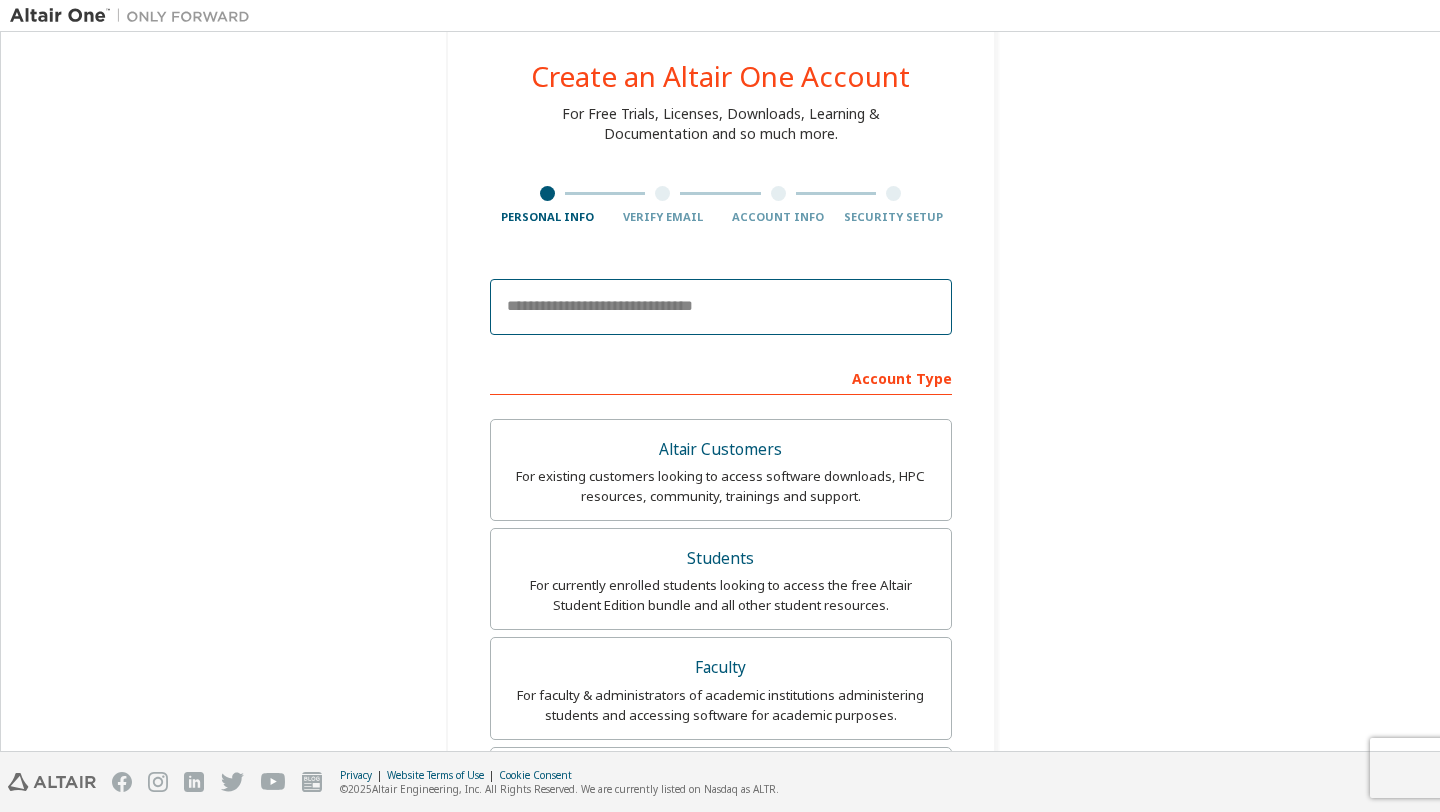 click at bounding box center (721, 307) 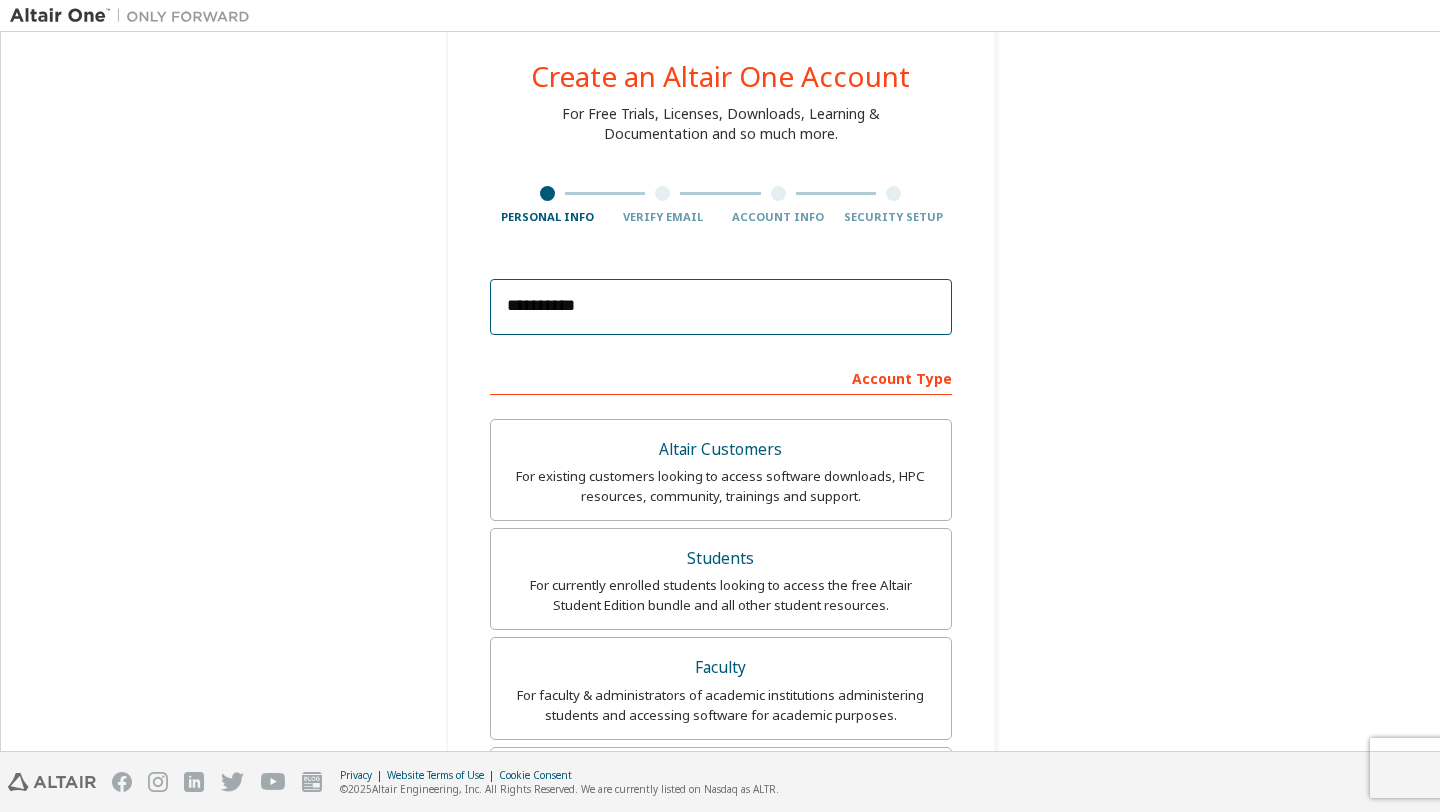 type on "**********" 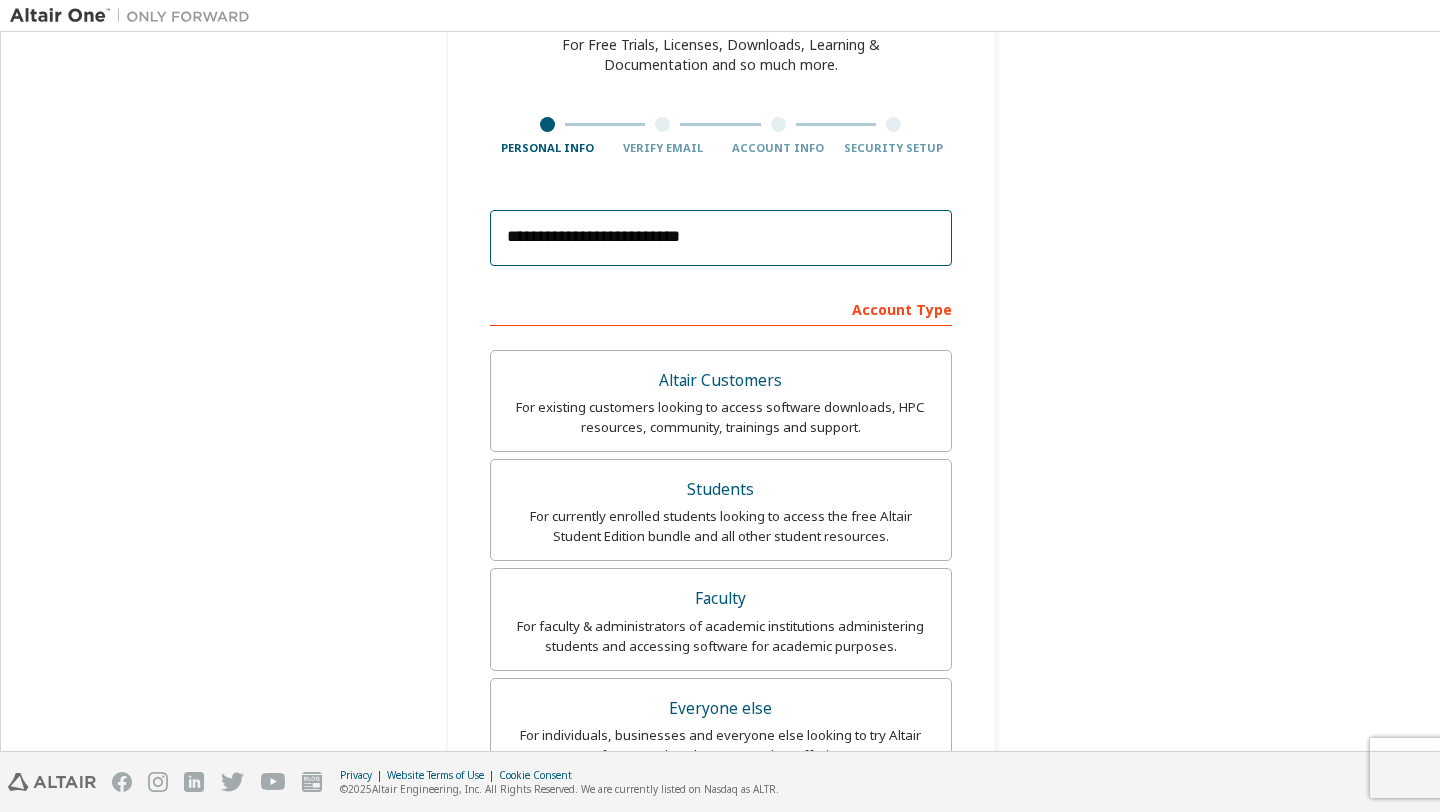 scroll, scrollTop: 121, scrollLeft: 0, axis: vertical 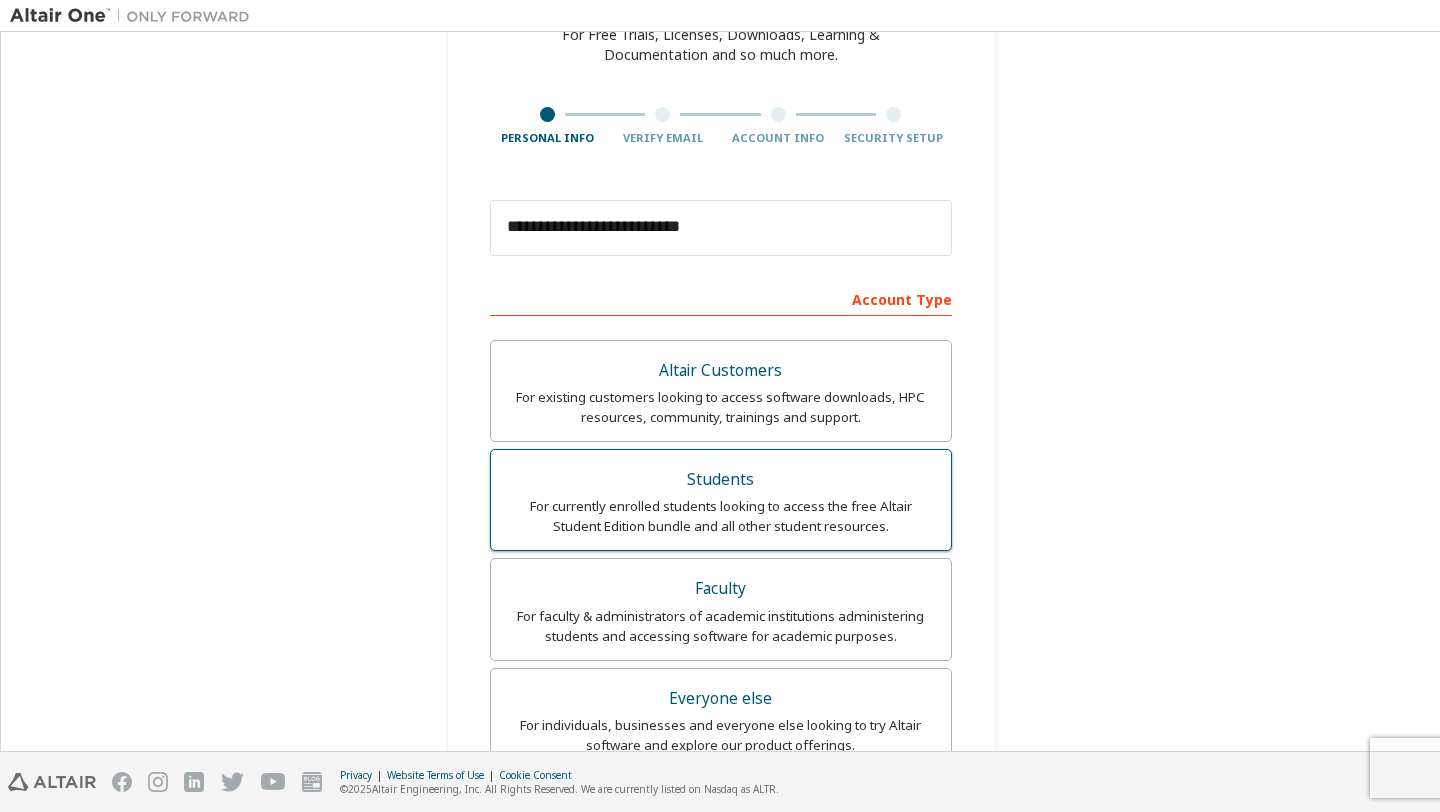 click on "For currently enrolled students looking to access the free Altair Student Edition bundle and all other student resources." at bounding box center [721, 516] 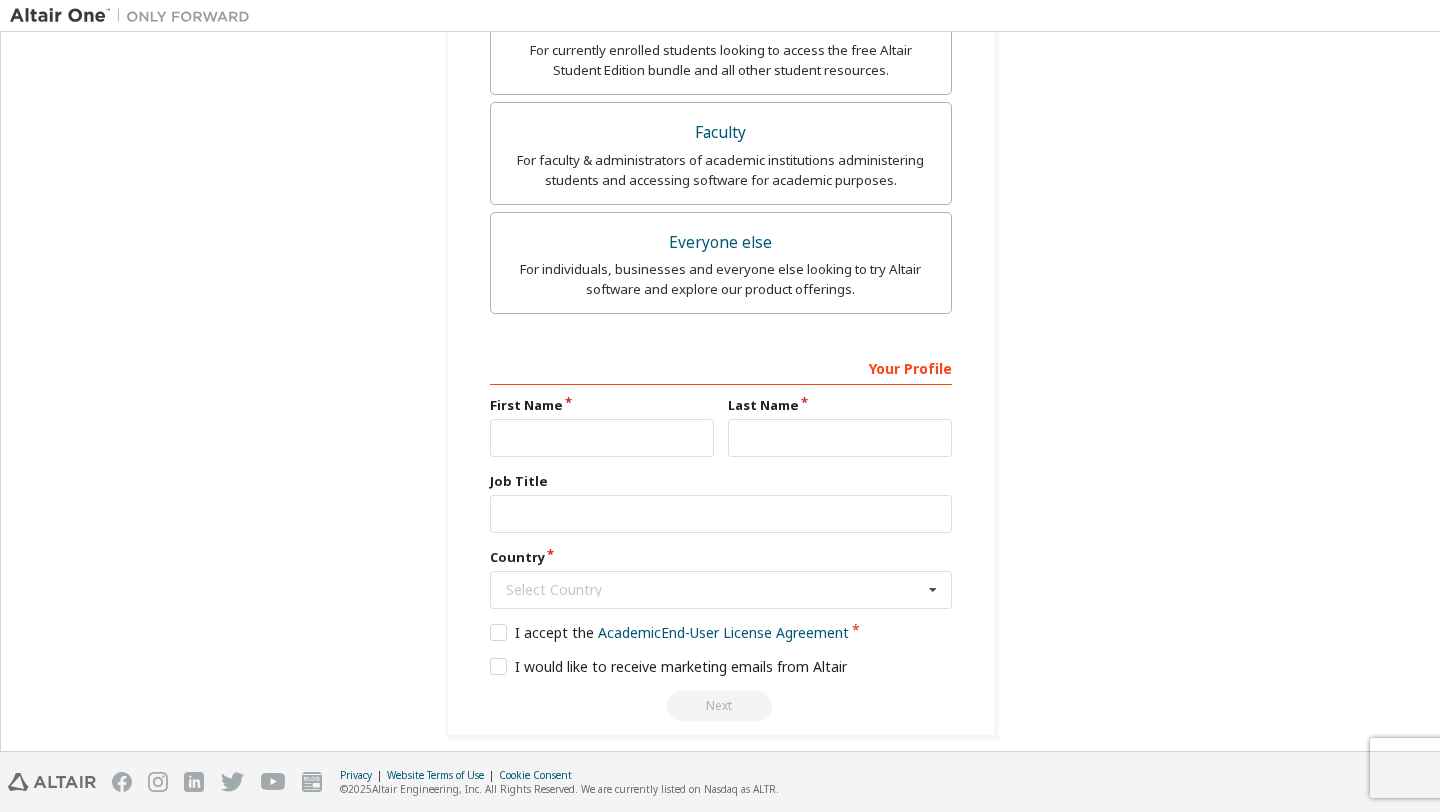 scroll, scrollTop: 584, scrollLeft: 0, axis: vertical 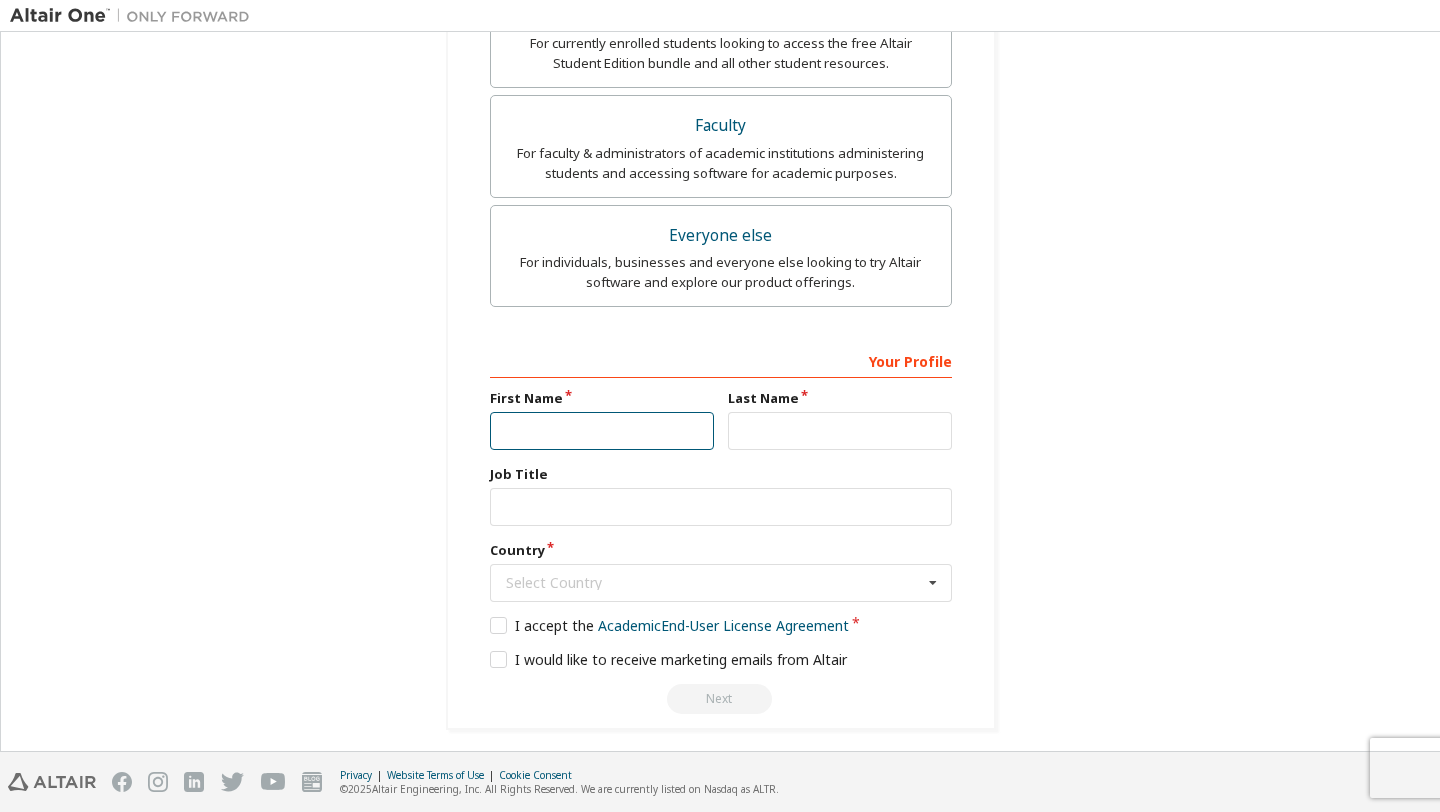 click at bounding box center [602, 431] 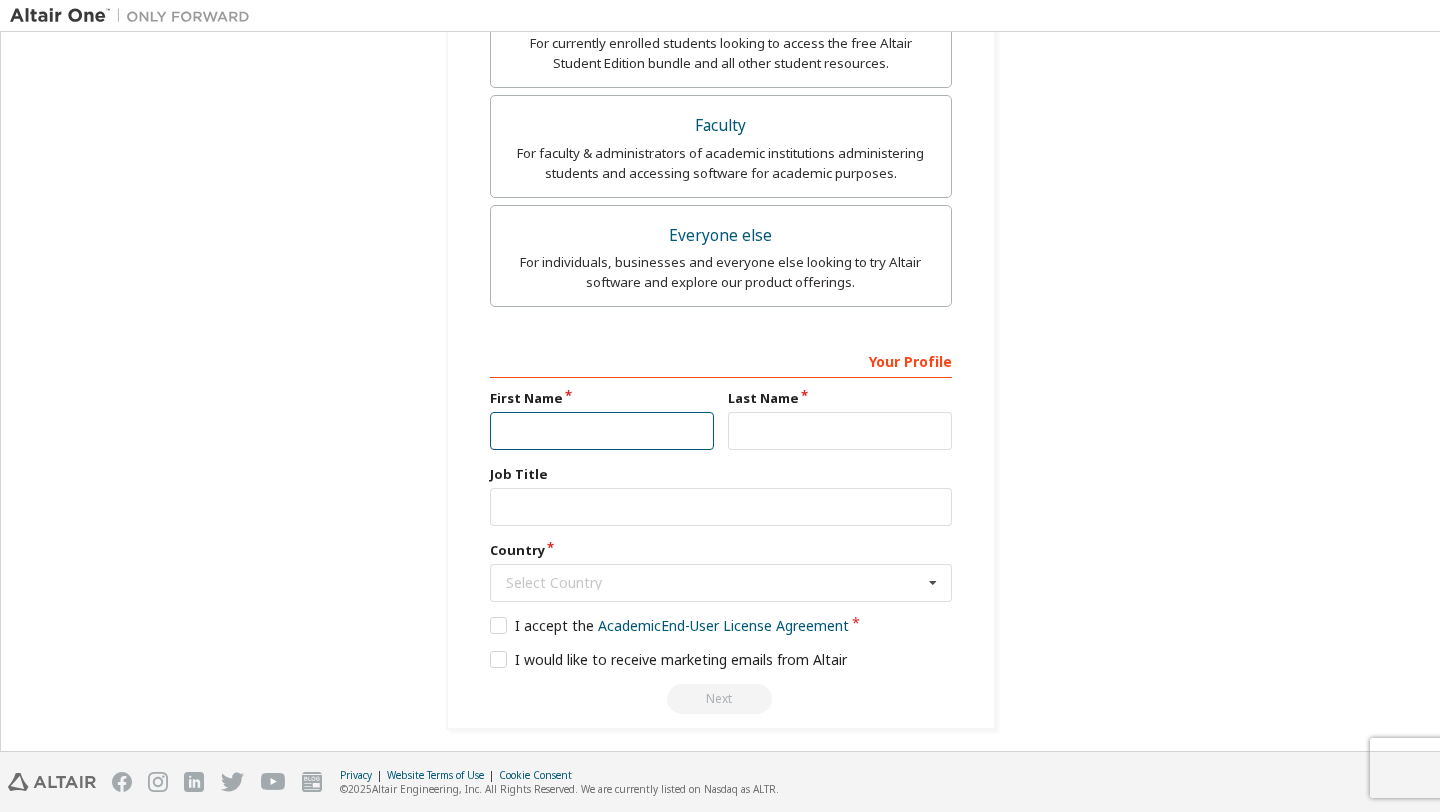 type on "*********" 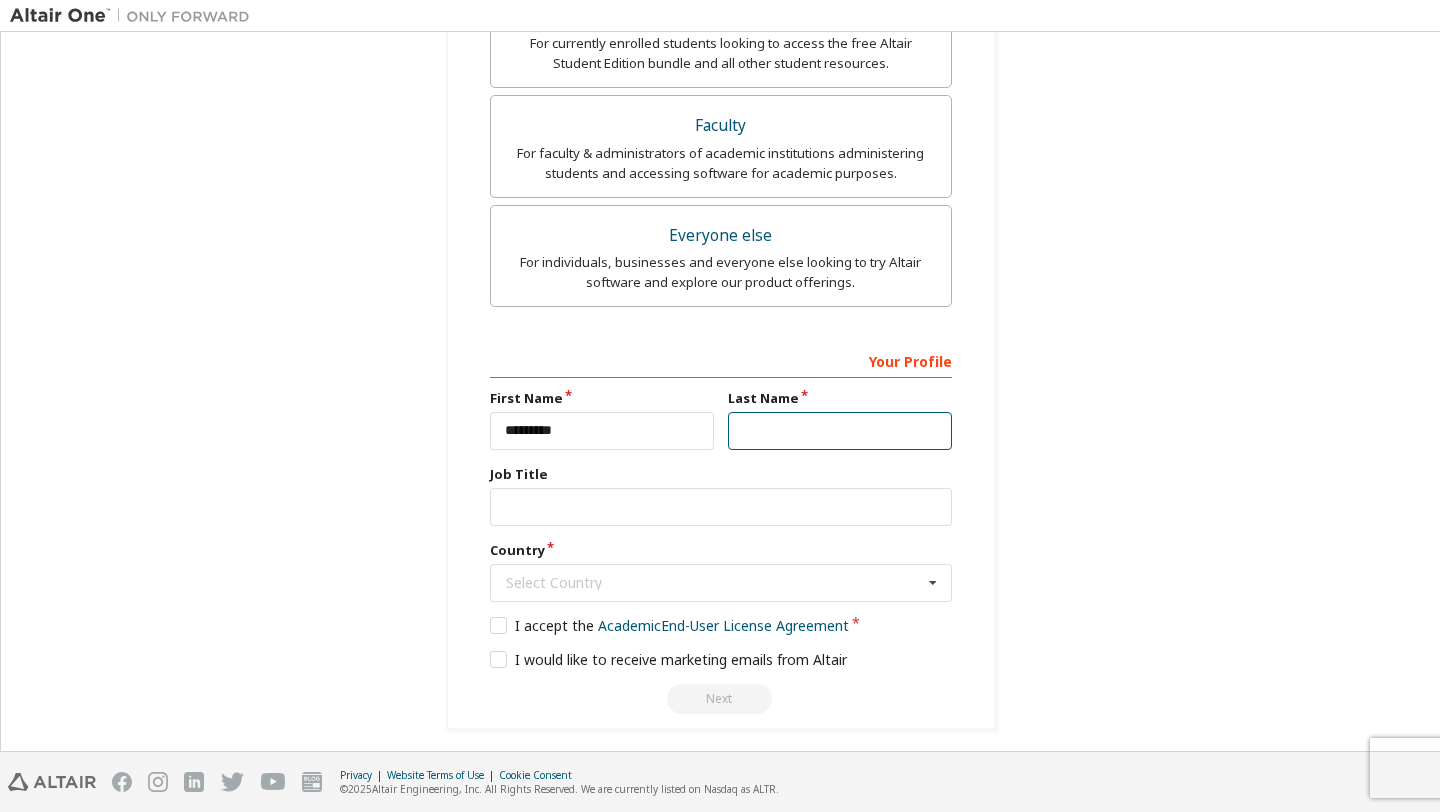 type on "********" 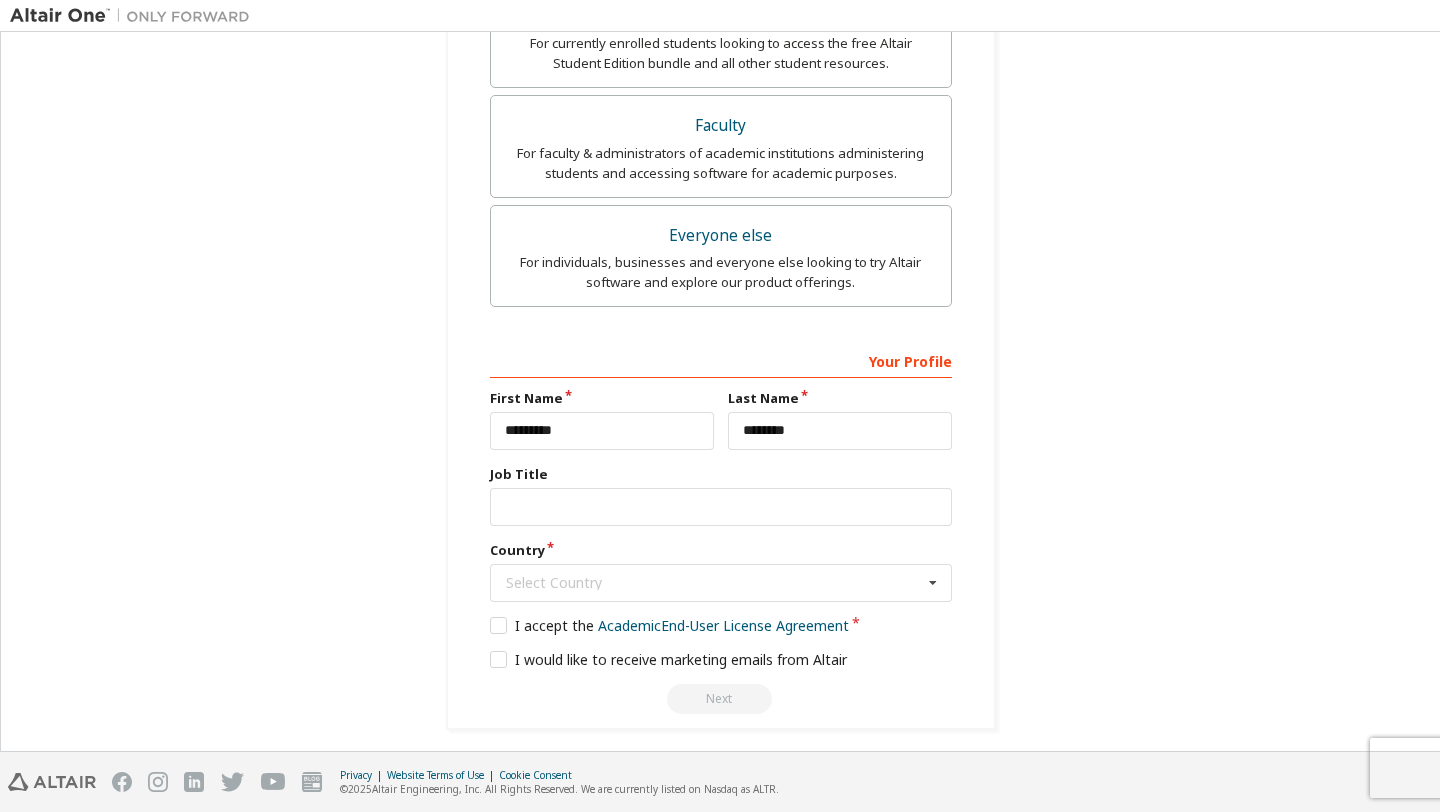 type 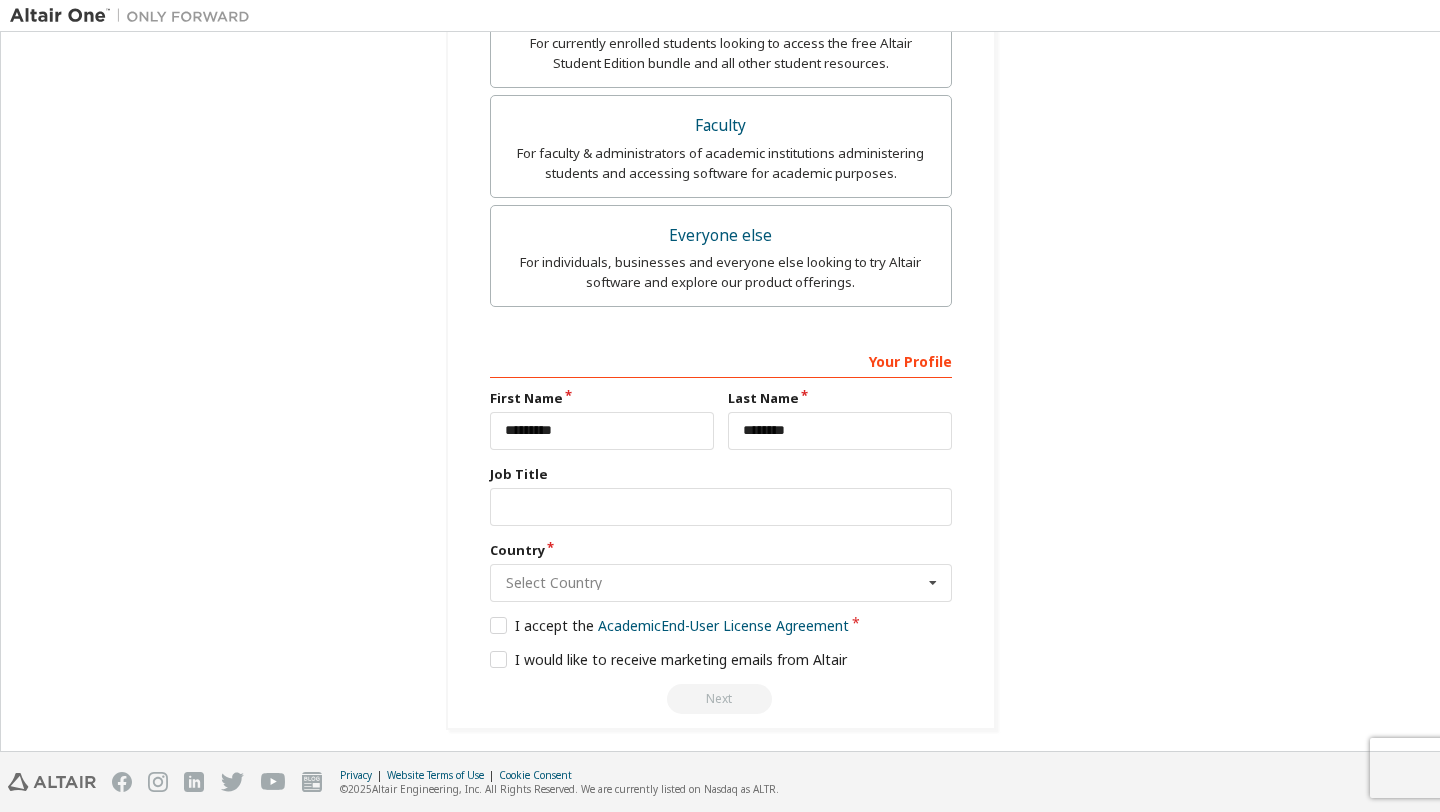 type on "**********" 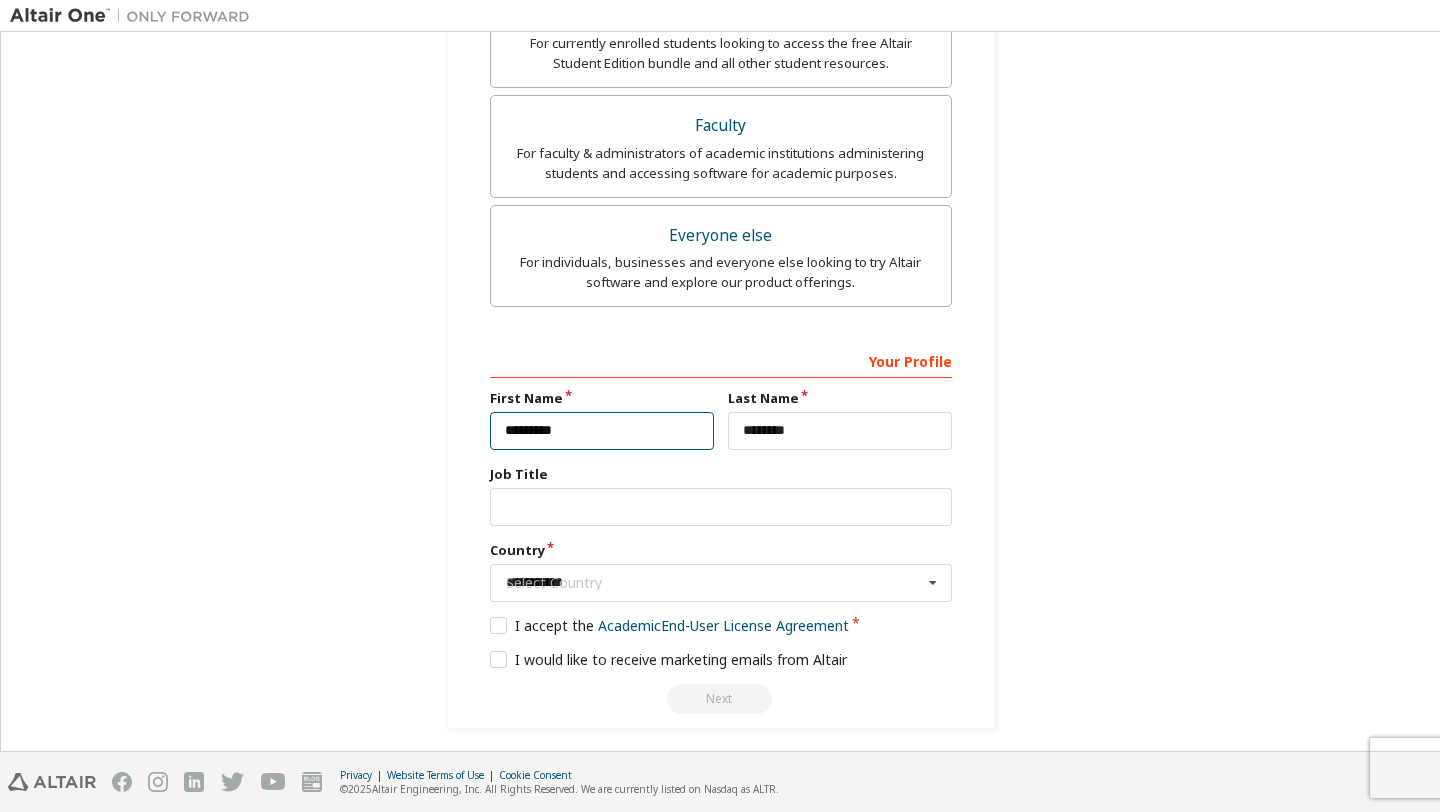 type 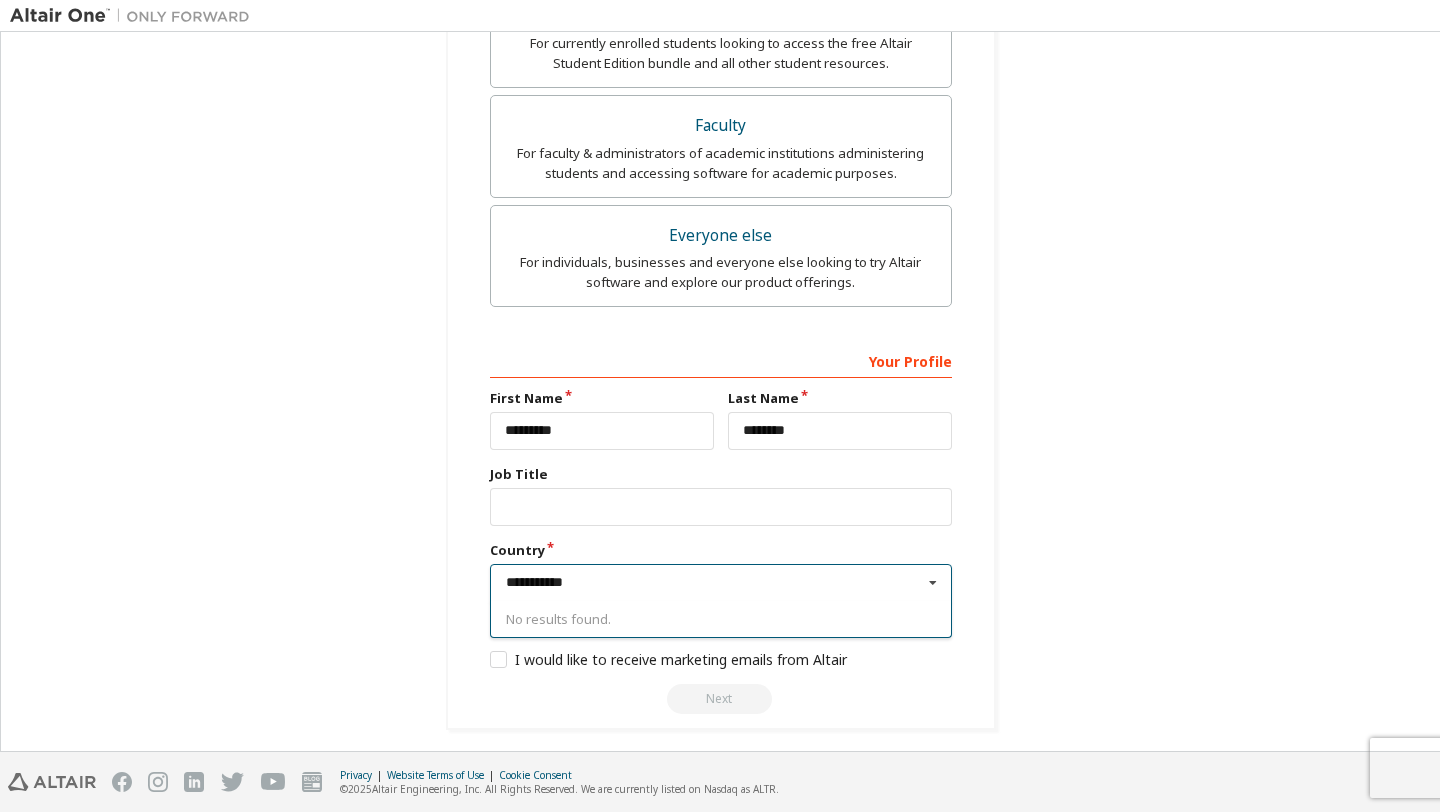 click at bounding box center [933, 583] 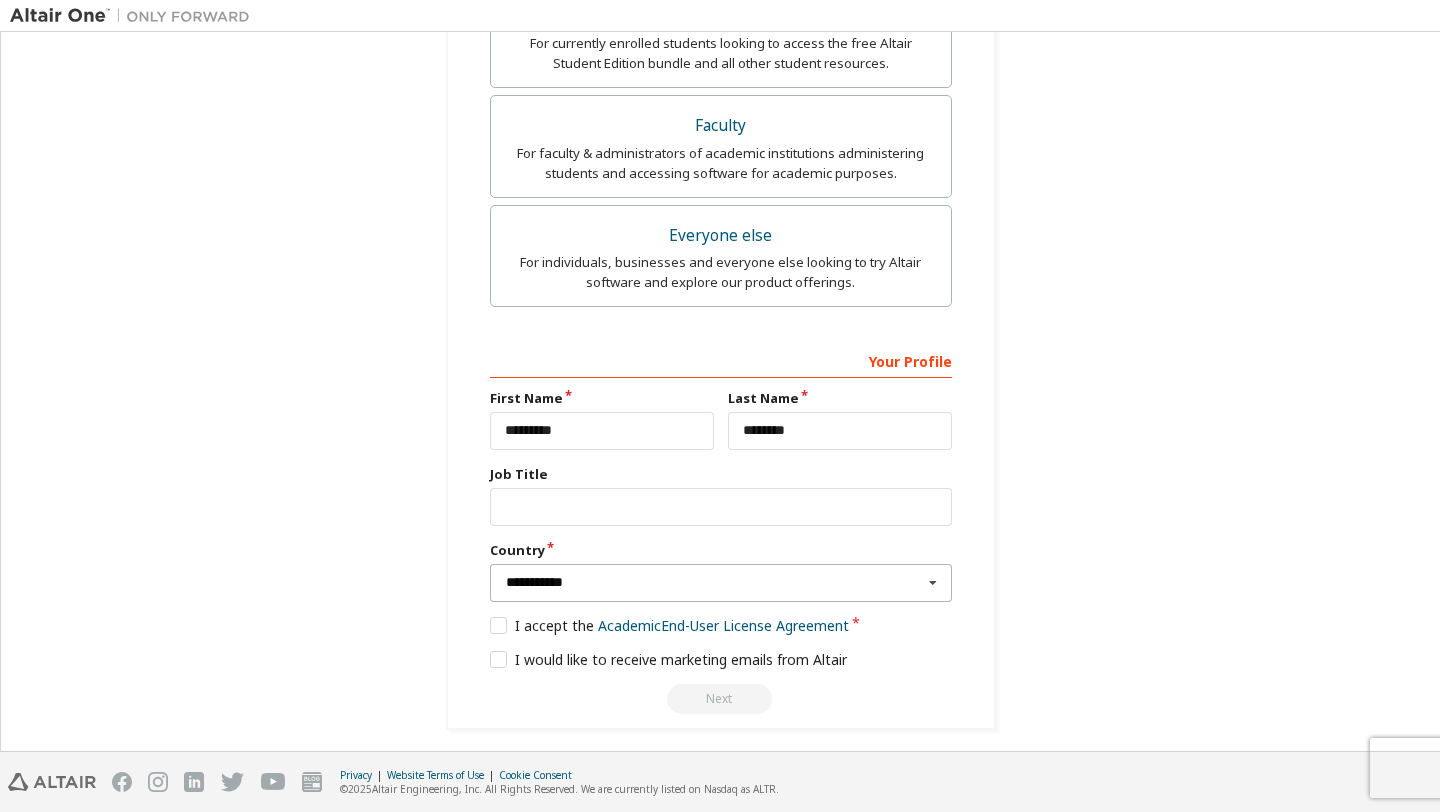 click on "**********" at bounding box center [722, 583] 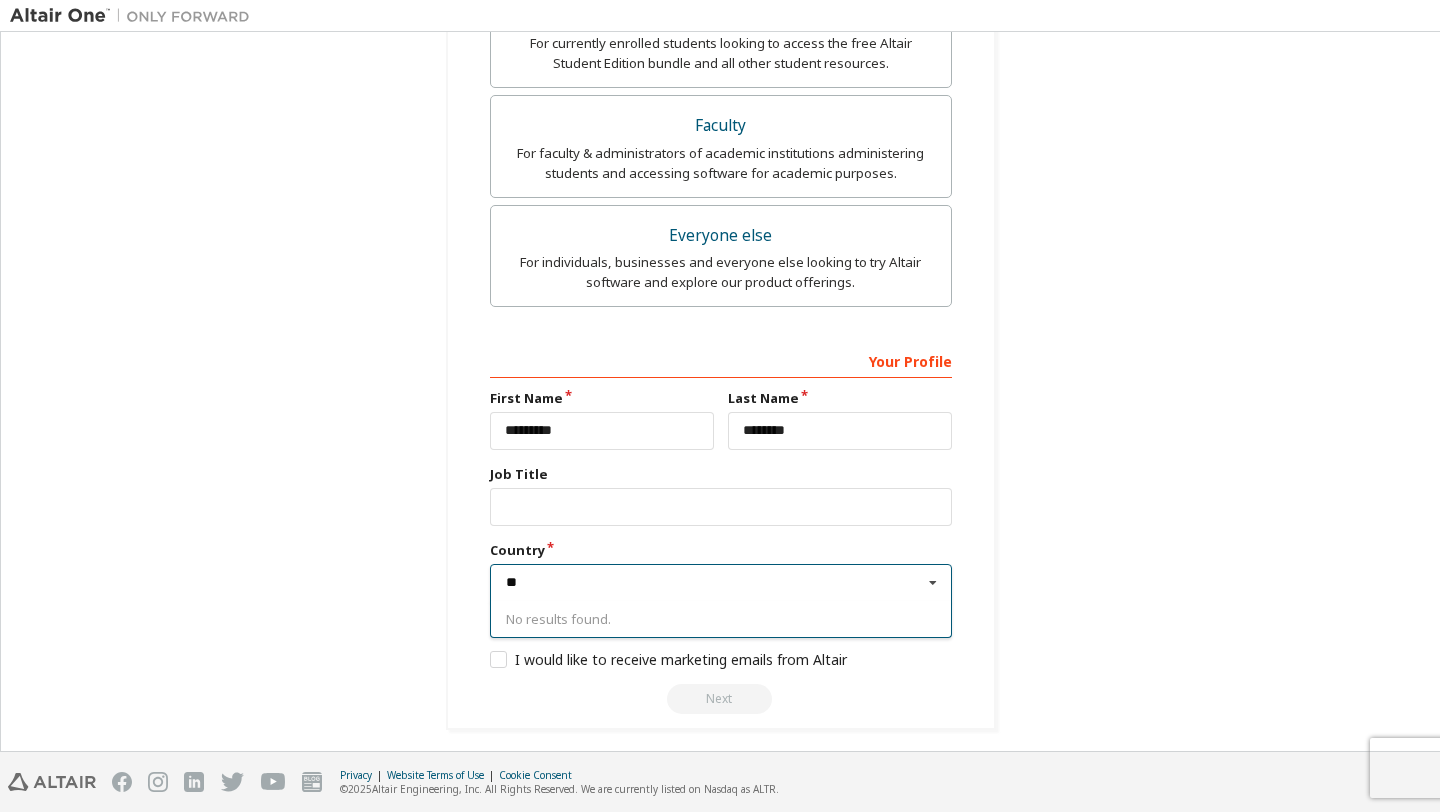 type on "*" 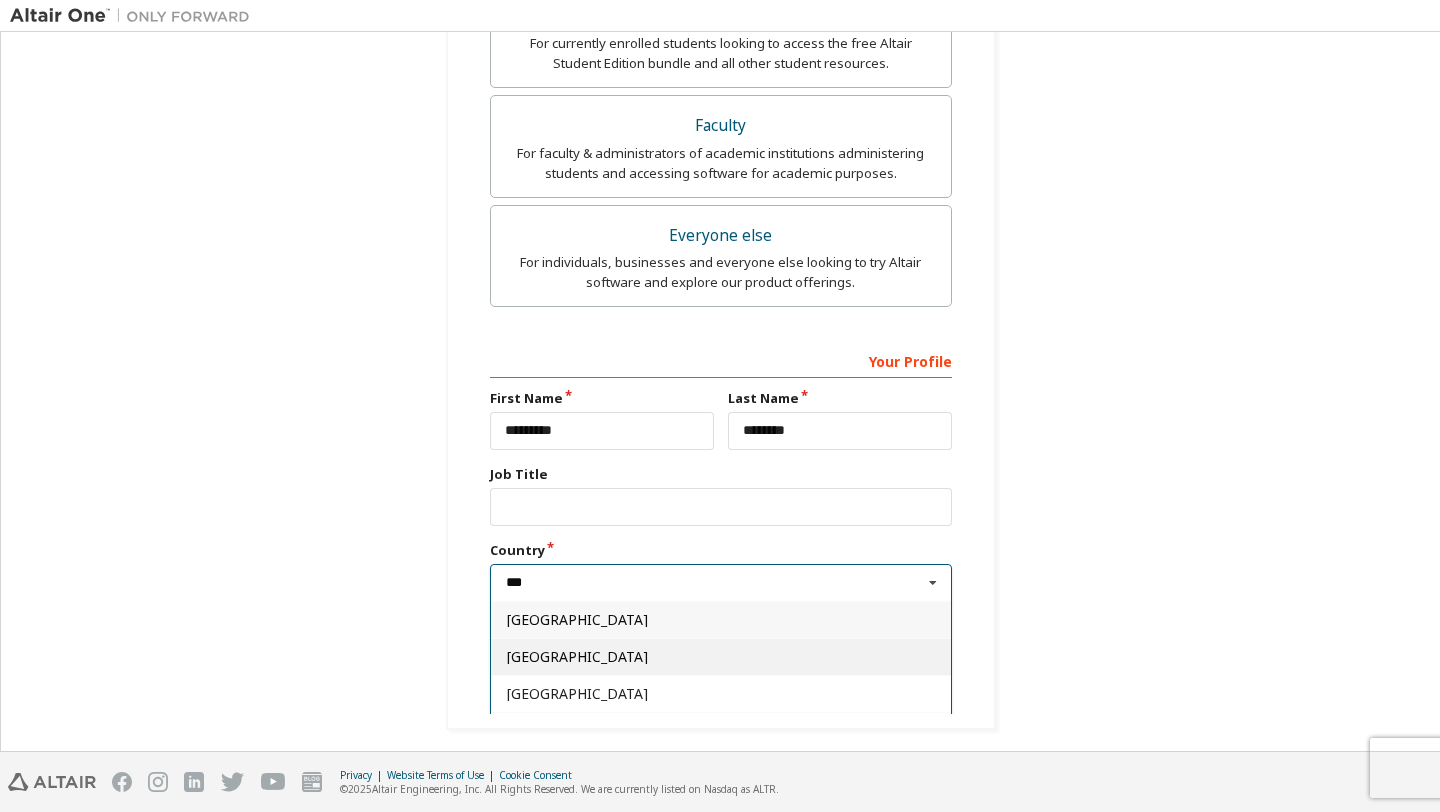 type on "***" 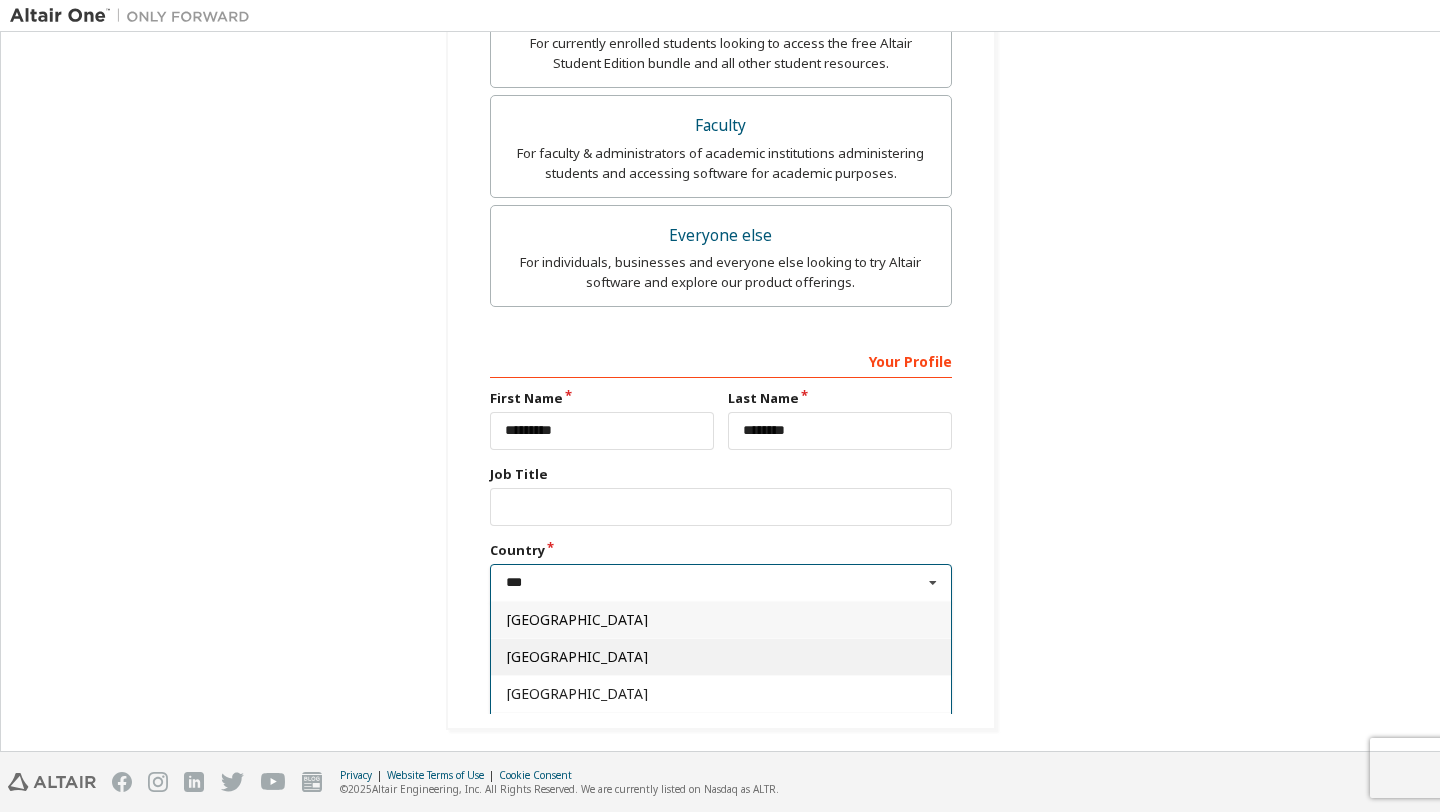 click on "Germany" at bounding box center [721, 656] 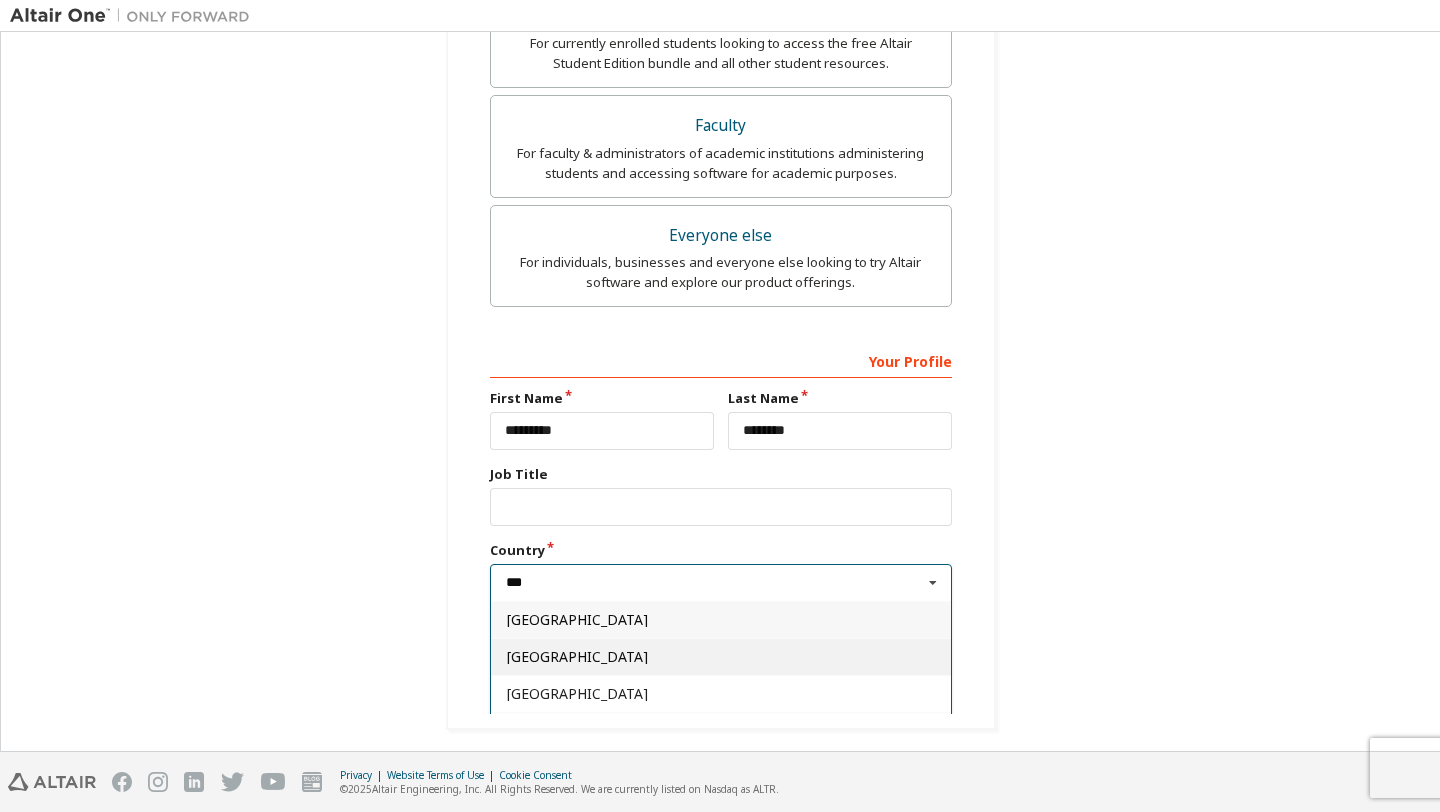 type on "***" 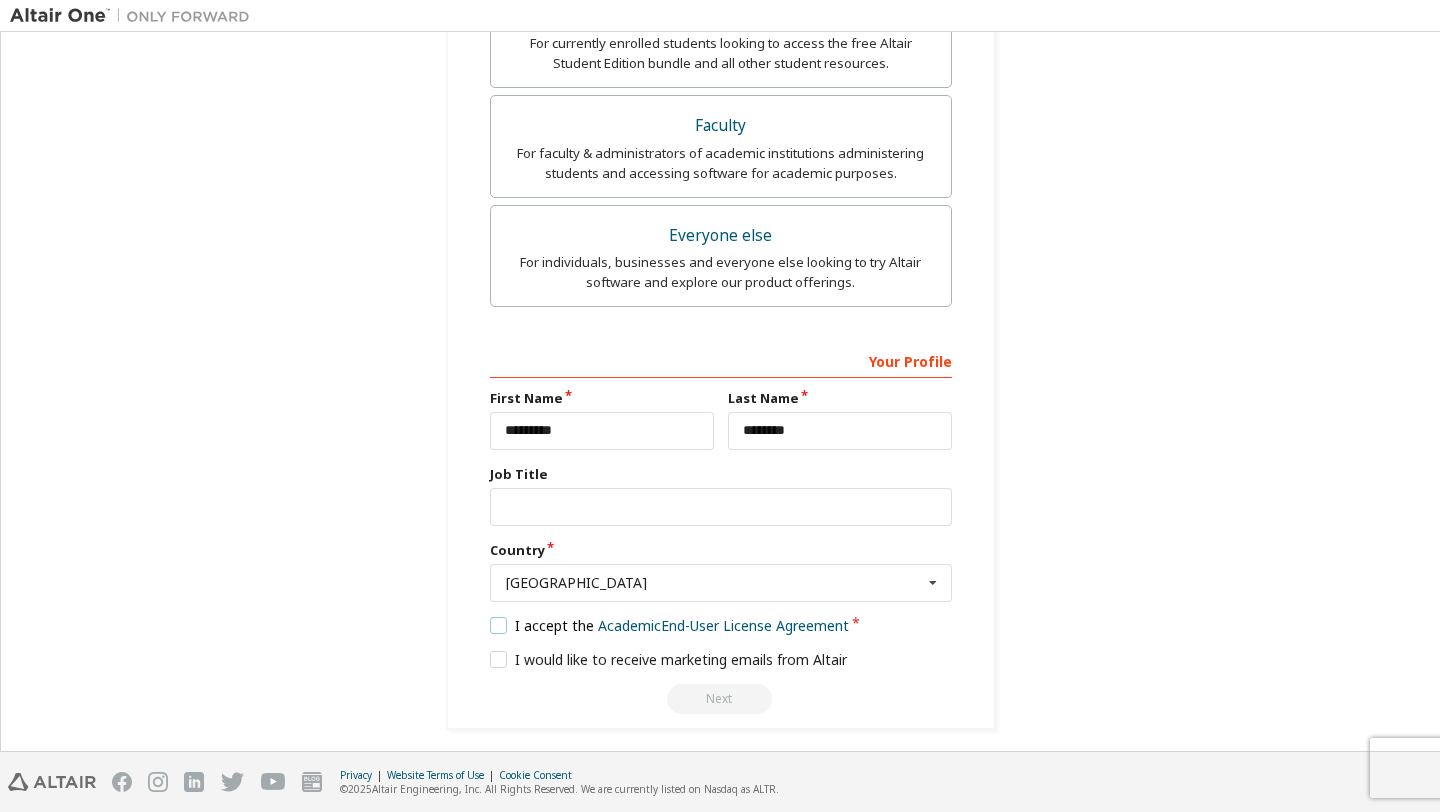 click on "I accept the   Academic   End-User License Agreement" at bounding box center (670, 625) 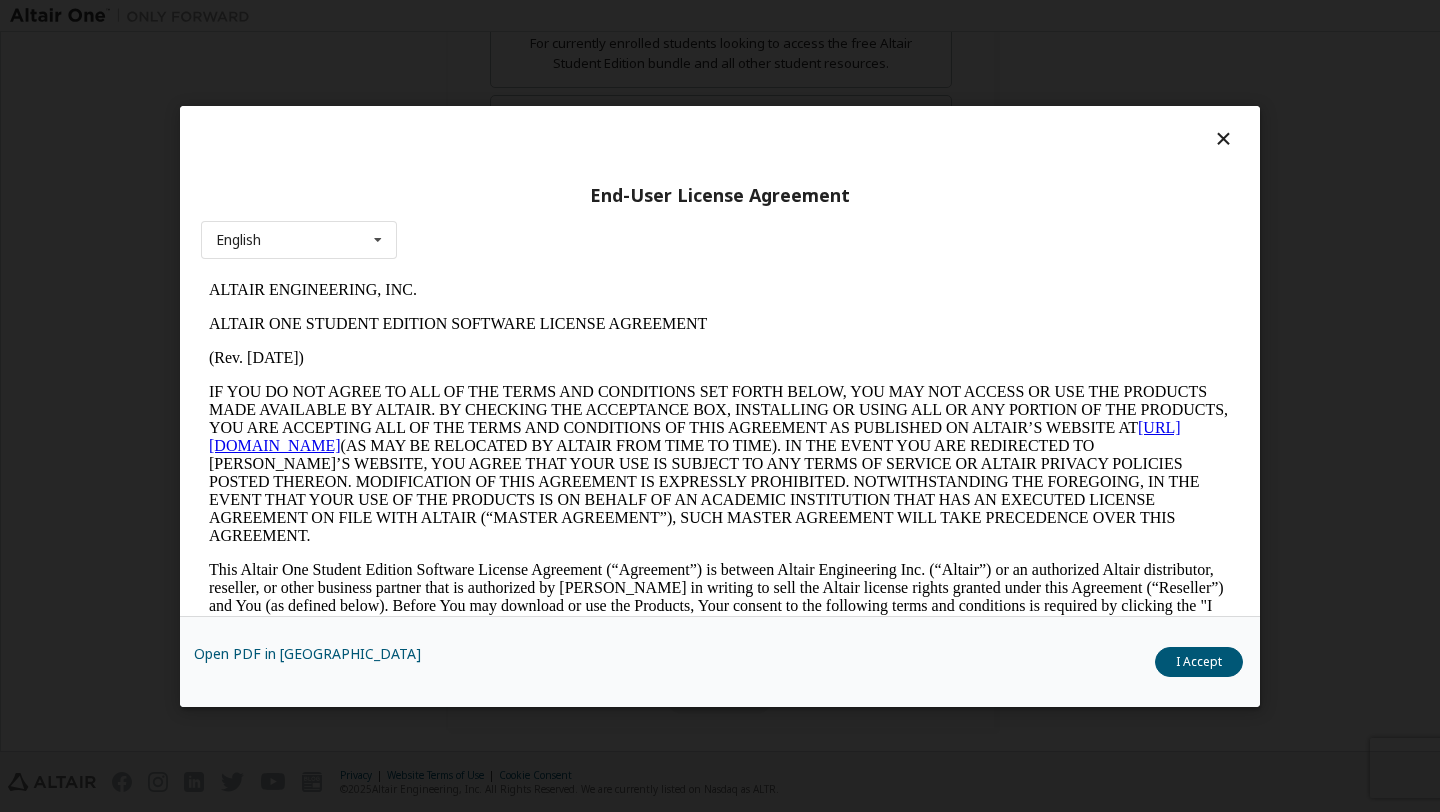 scroll, scrollTop: 0, scrollLeft: 0, axis: both 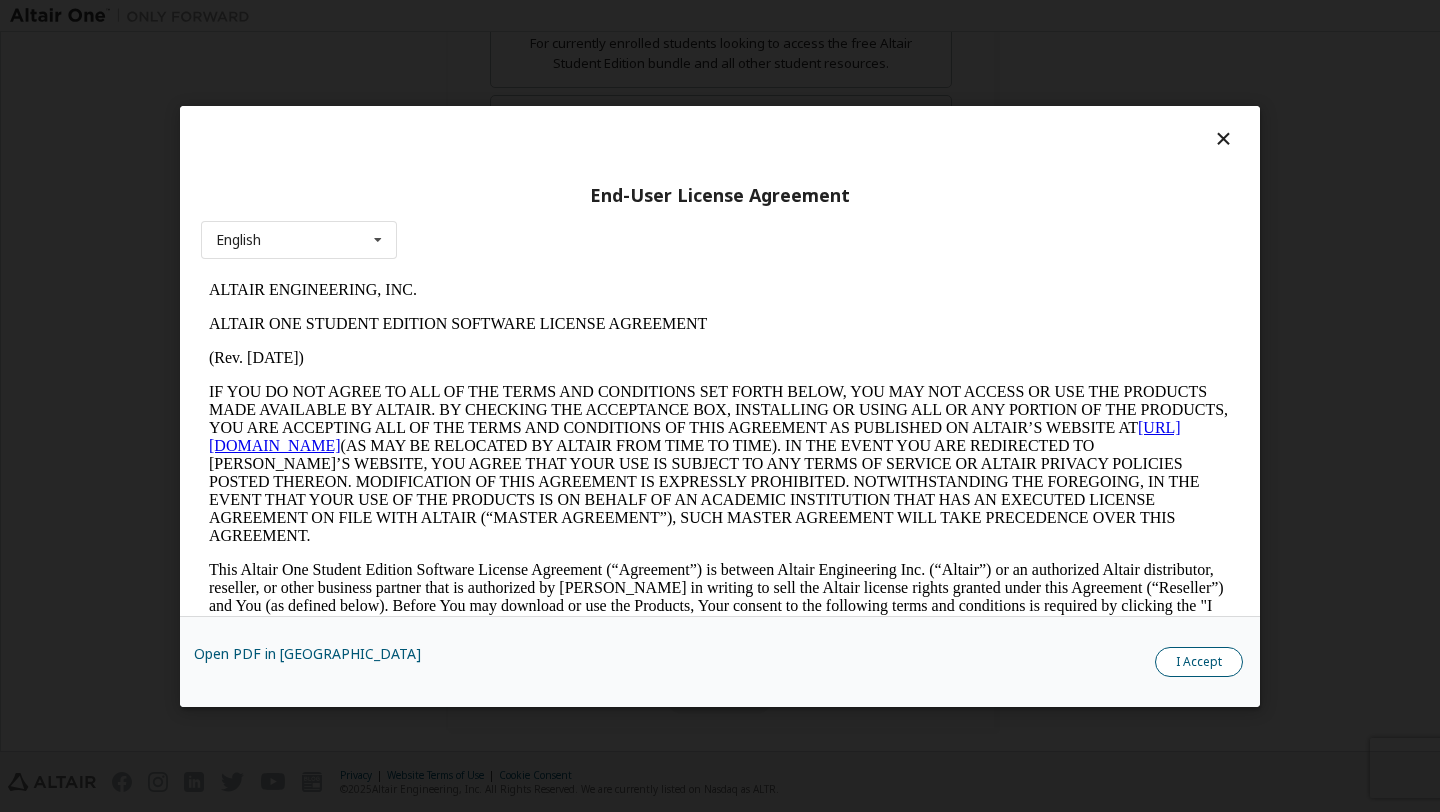 click on "I Accept" at bounding box center (1199, 661) 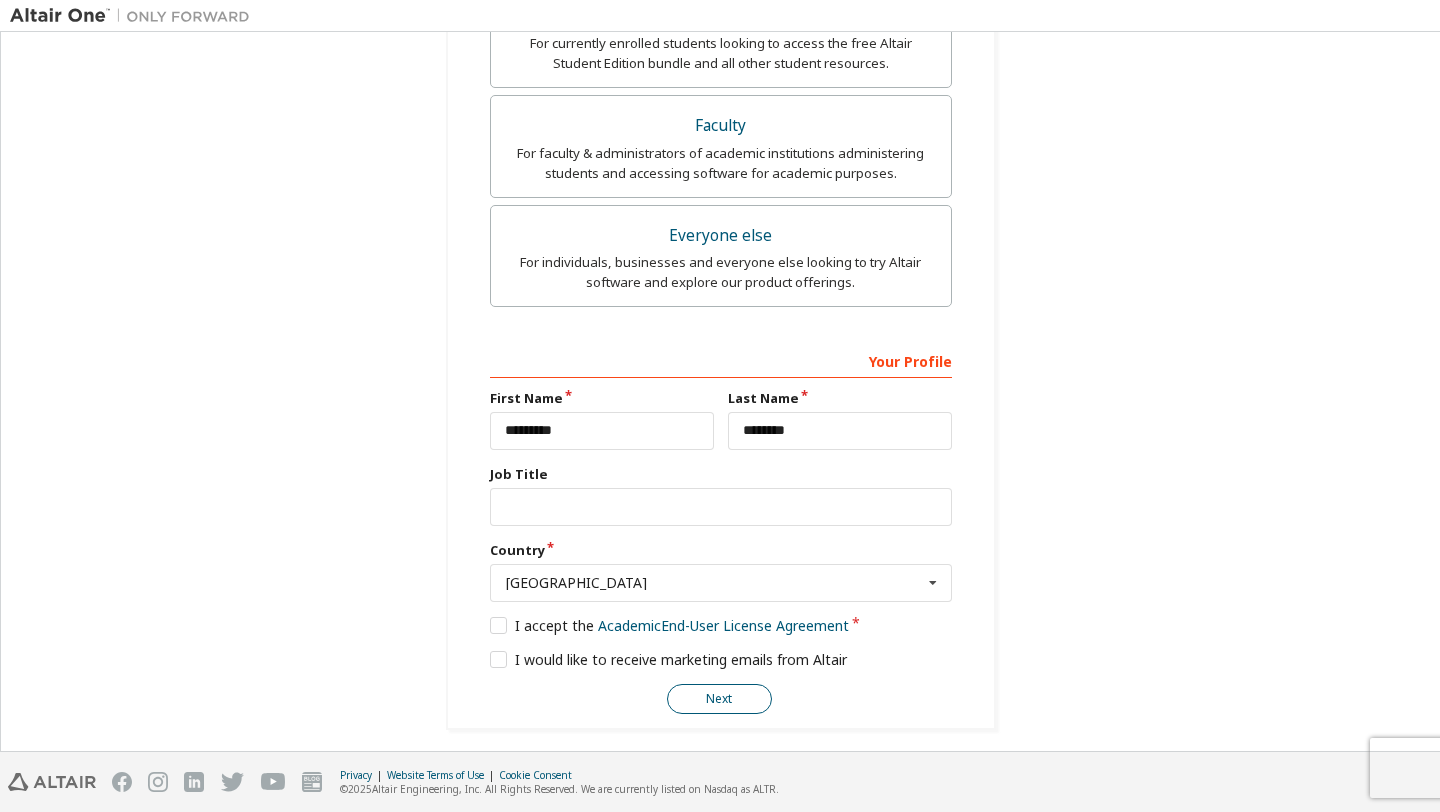 click on "Next" at bounding box center (719, 699) 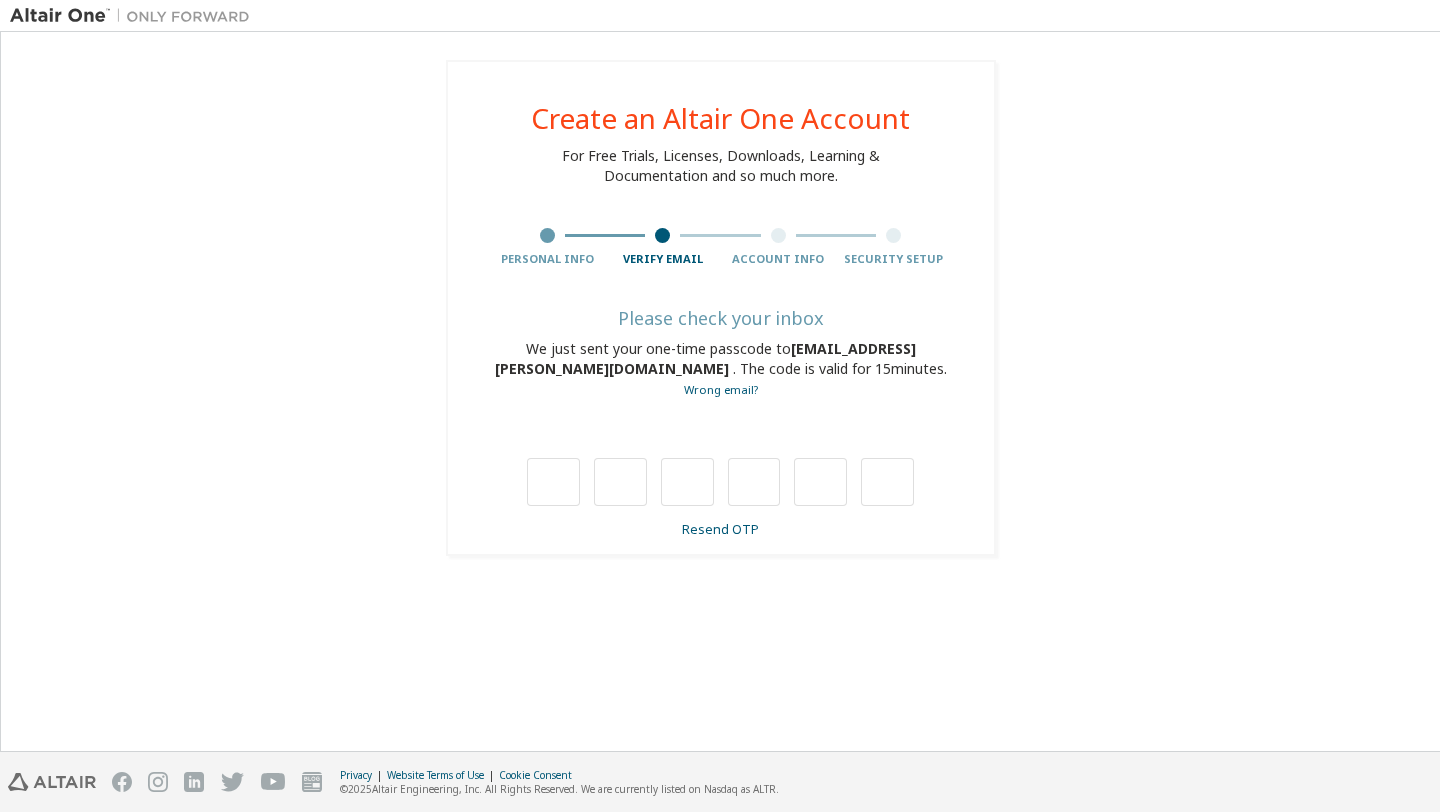 scroll, scrollTop: 0, scrollLeft: 0, axis: both 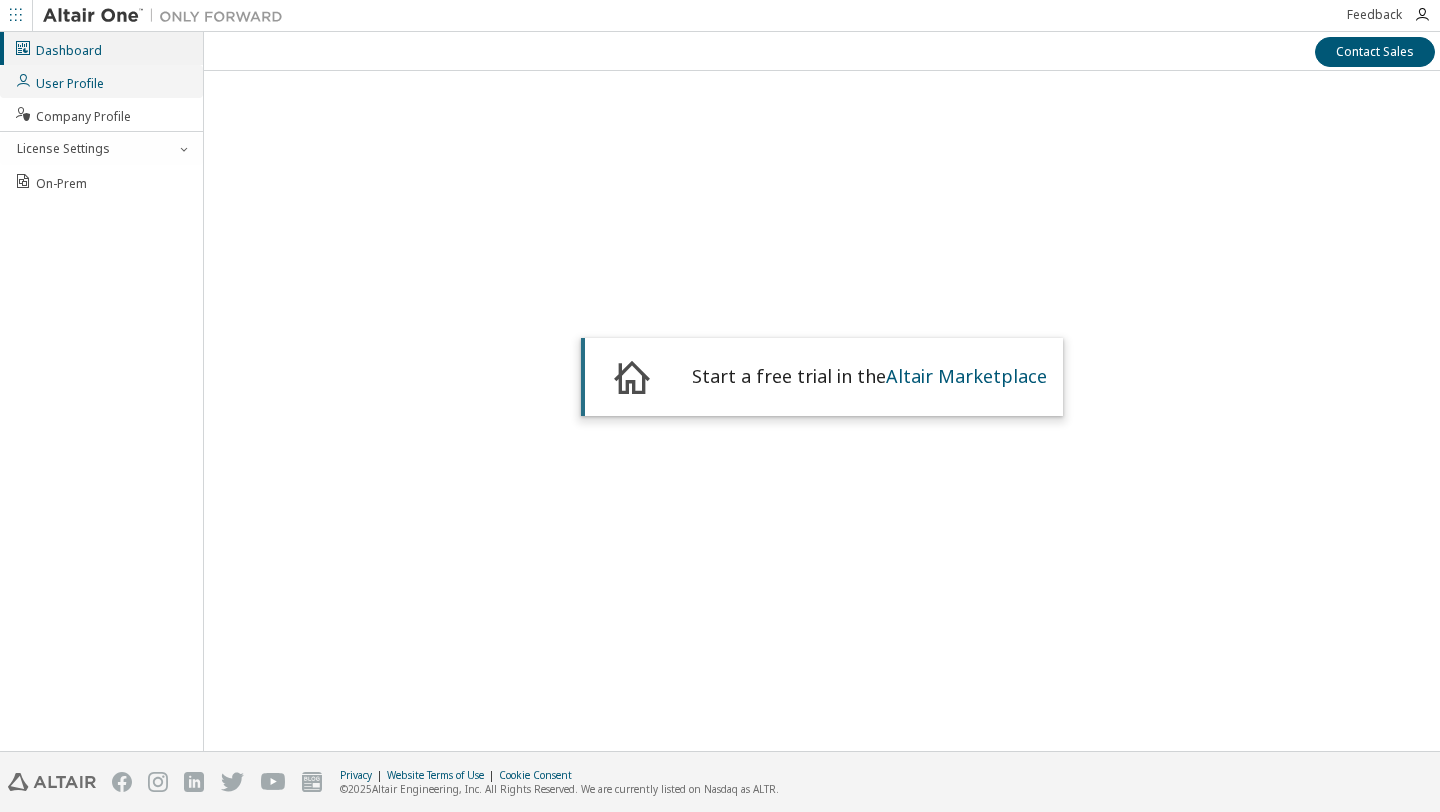 click on "User Profile" at bounding box center (101, 81) 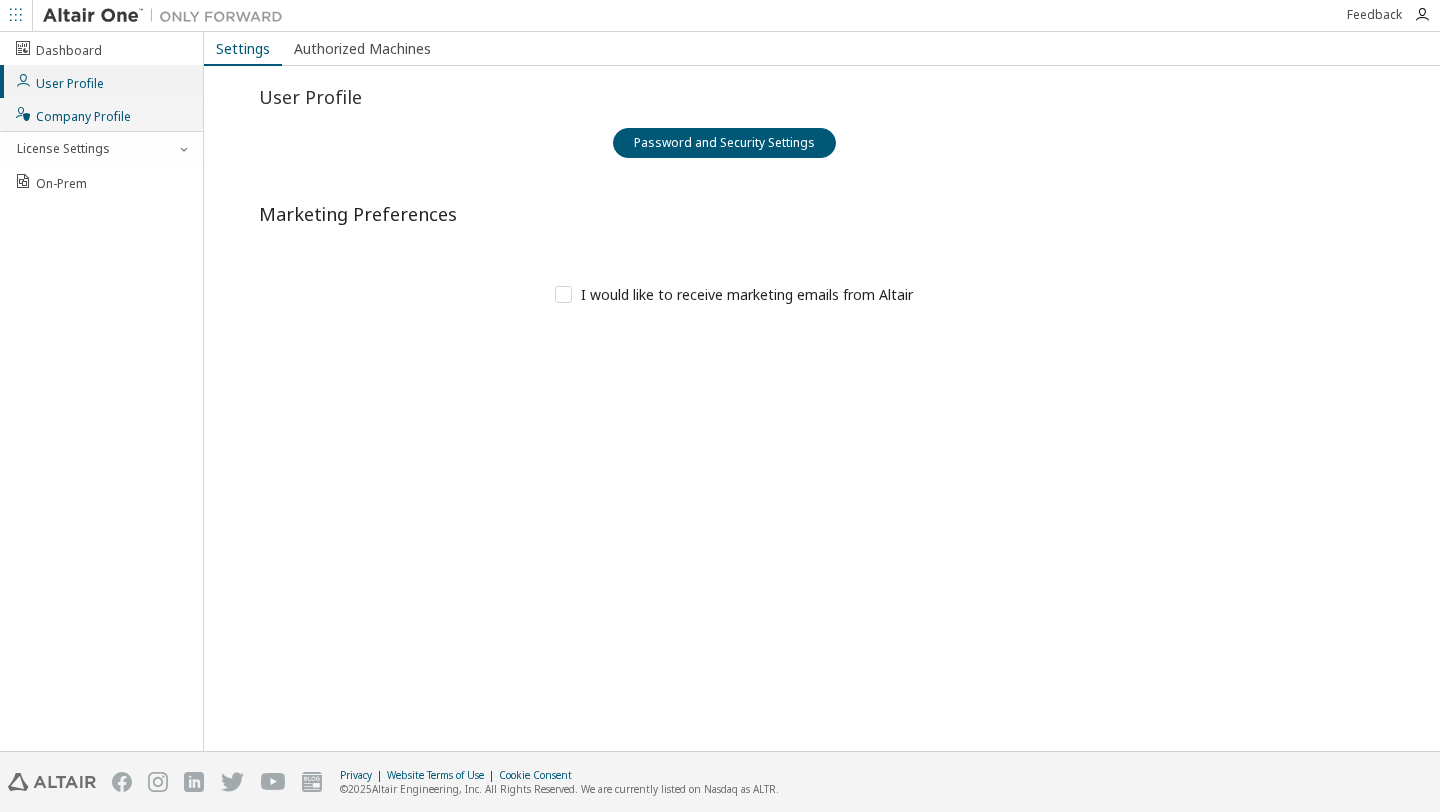 click on "Company Profile" at bounding box center (72, 114) 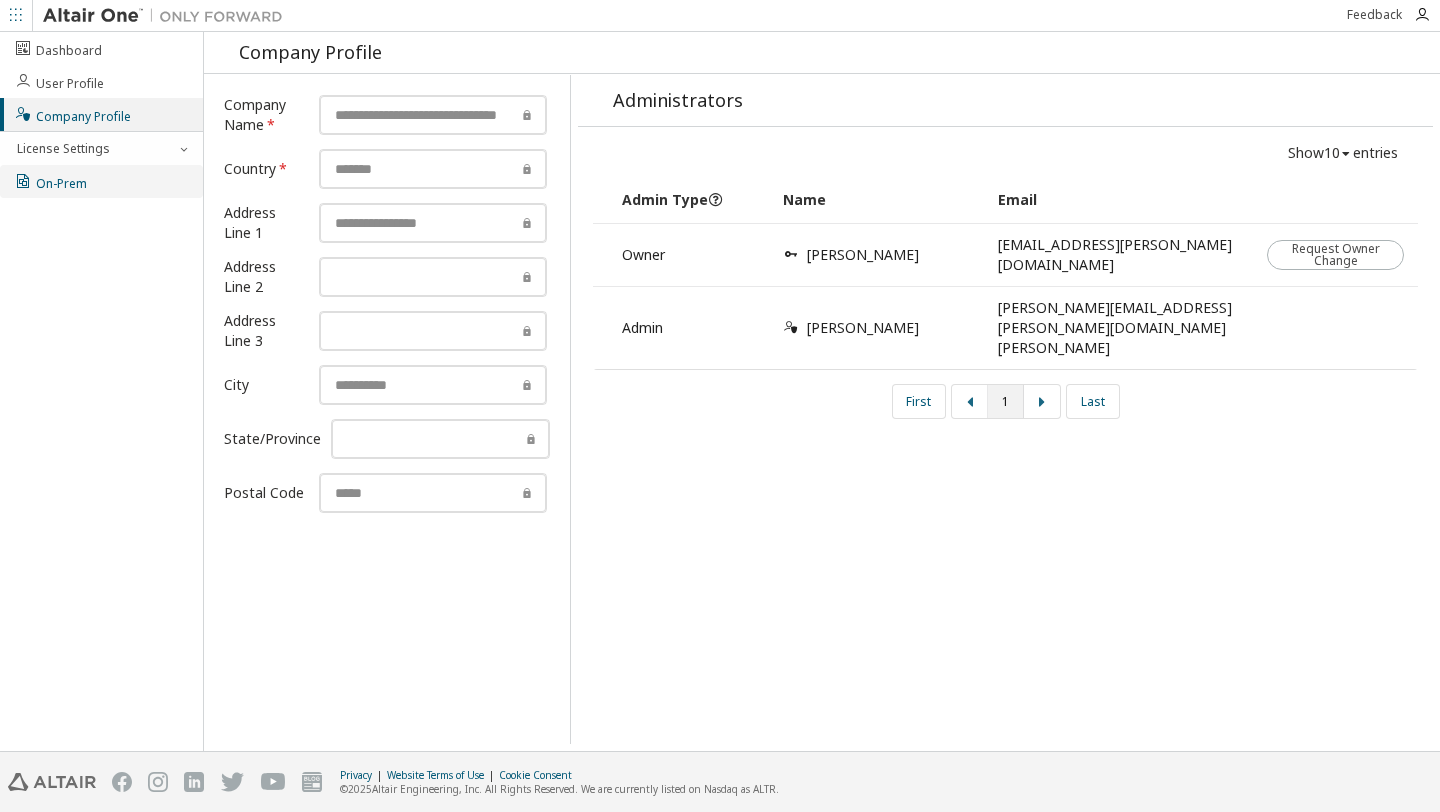 click on "On-Prem" at bounding box center [50, 181] 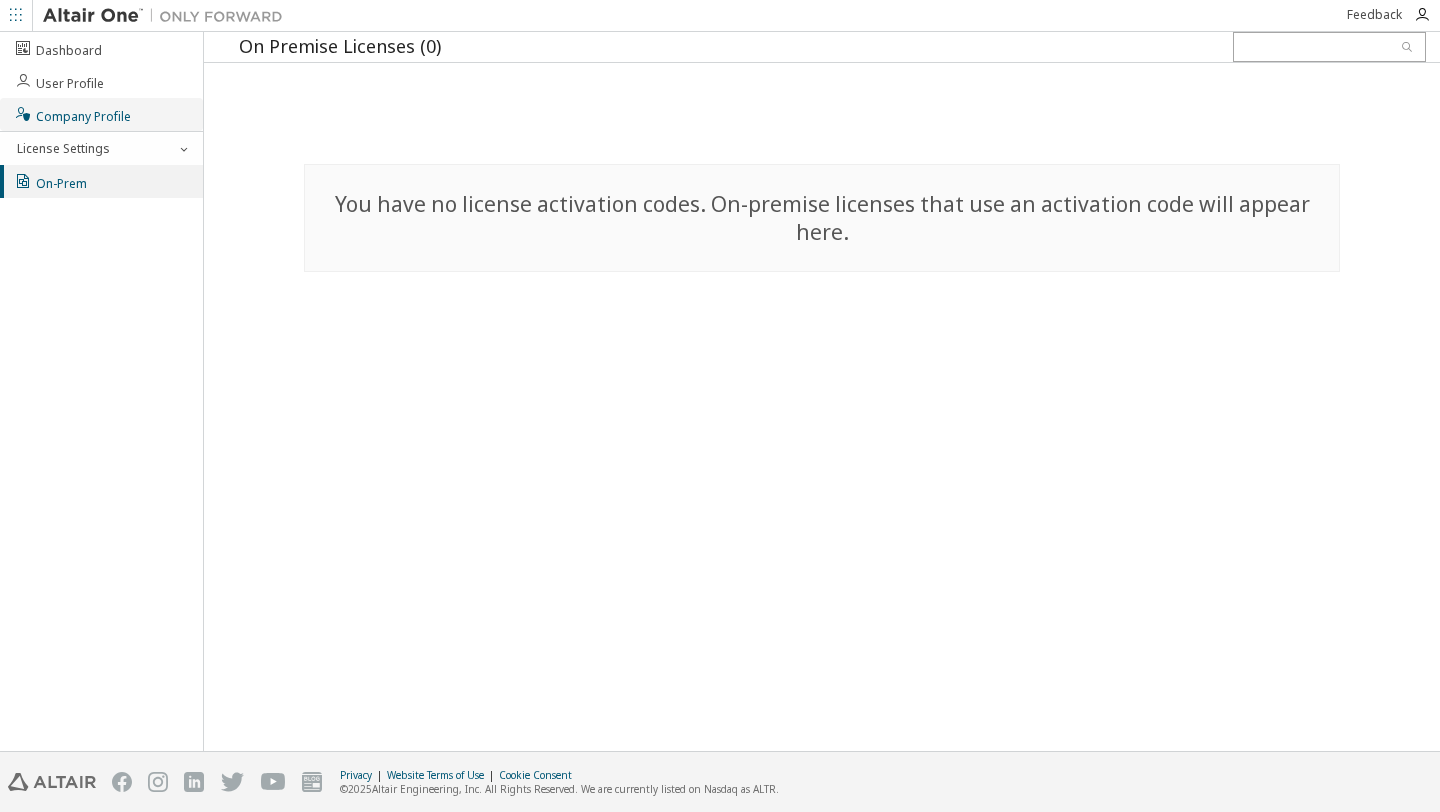 click on "Company Profile" at bounding box center [101, 114] 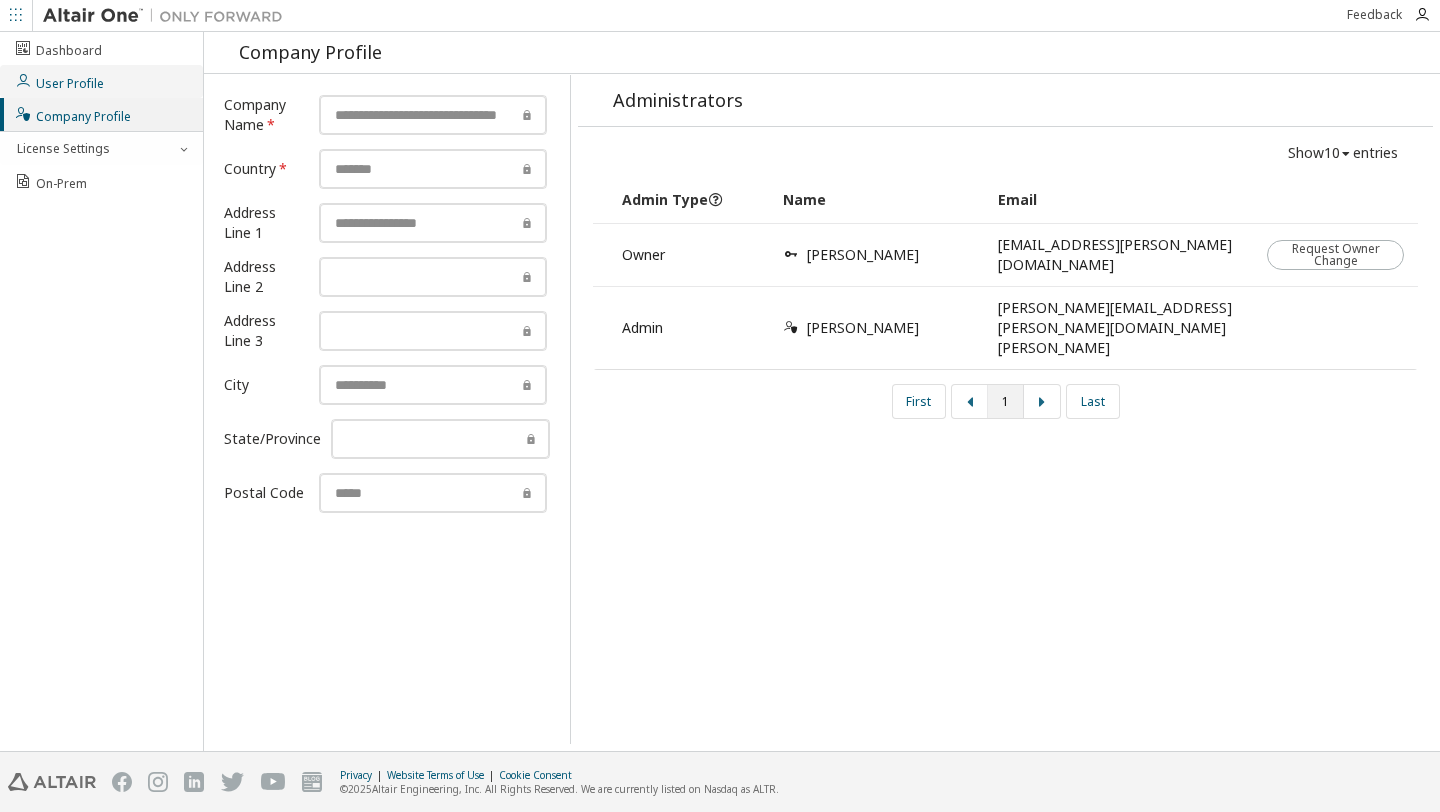 click on "User Profile" at bounding box center [101, 81] 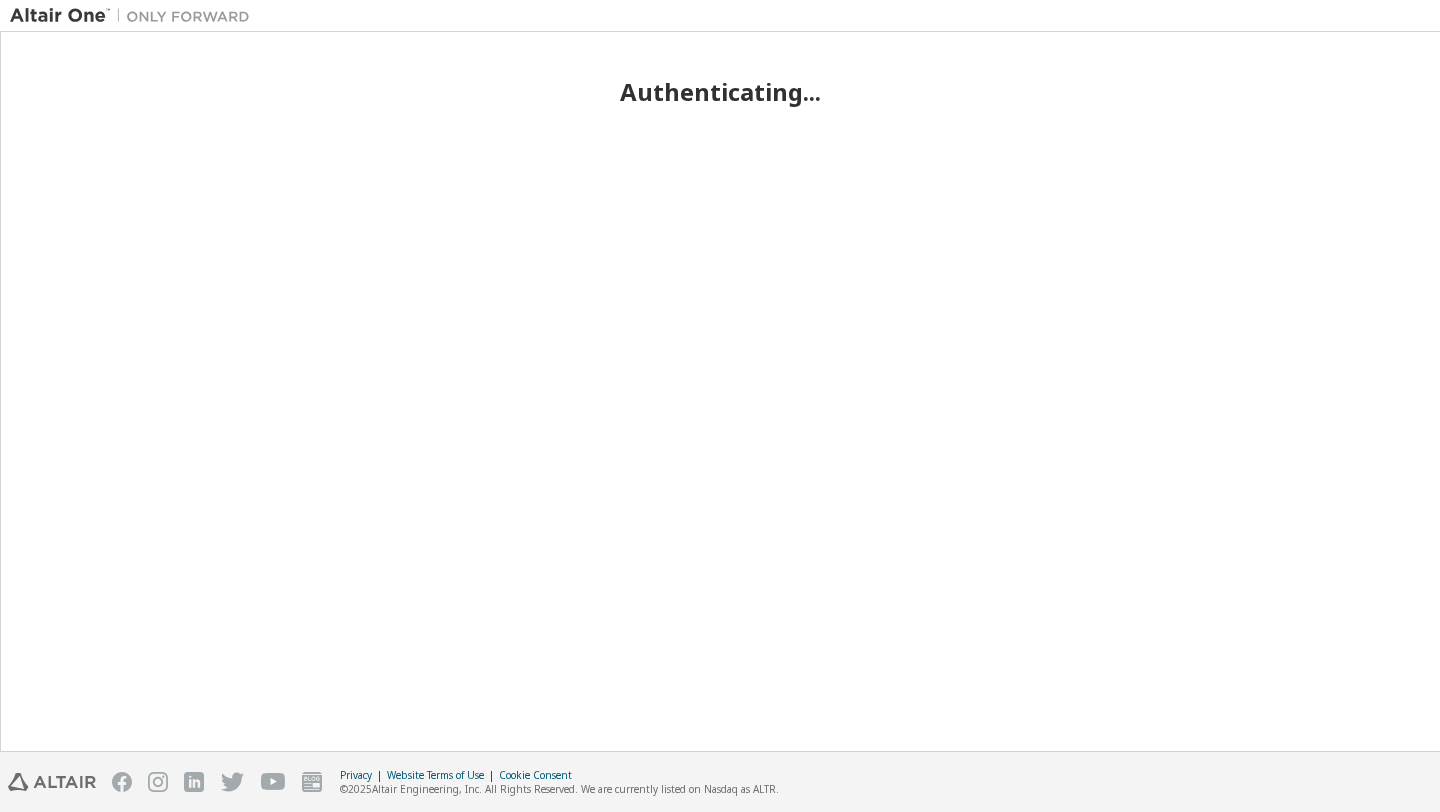 scroll, scrollTop: 0, scrollLeft: 0, axis: both 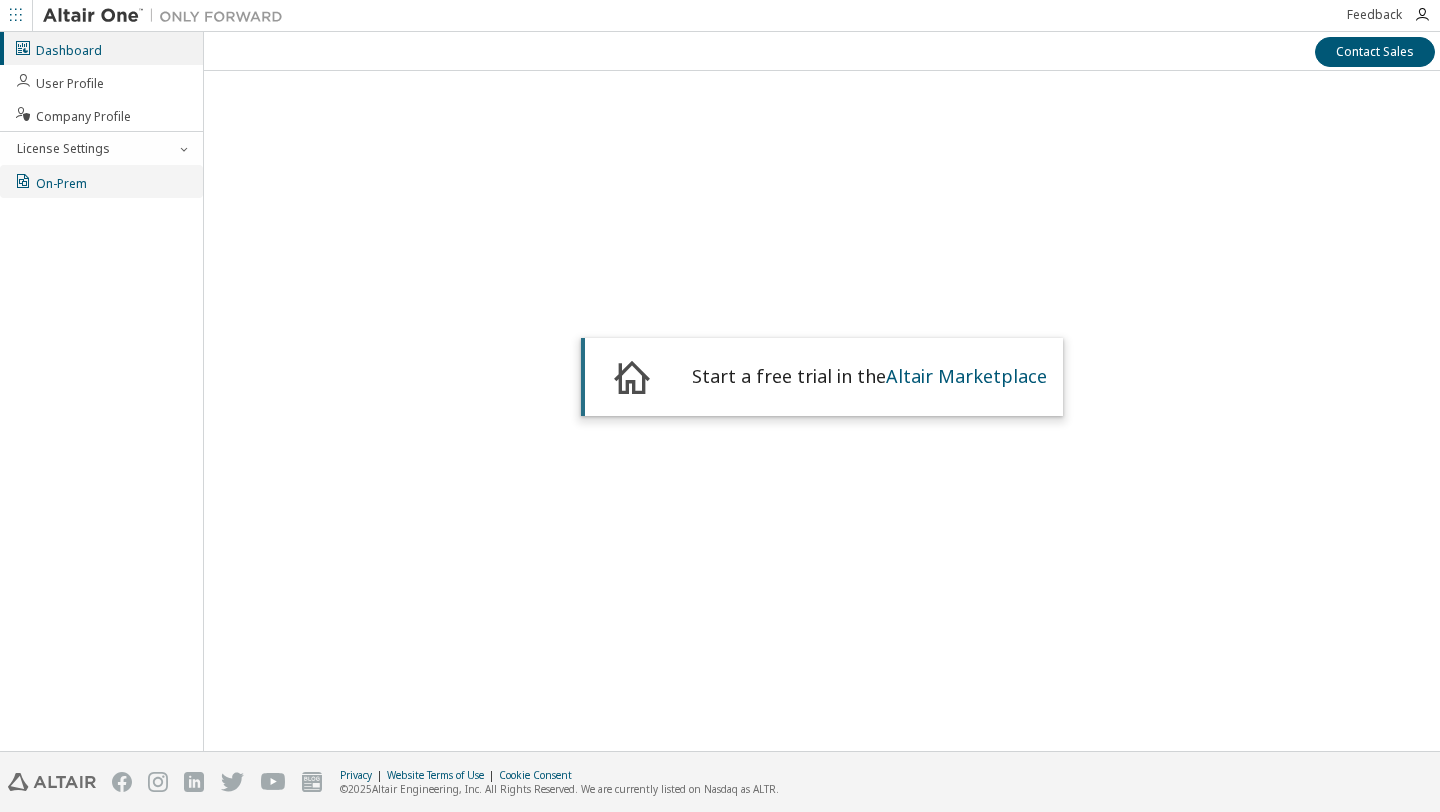 click on "On-Prem" at bounding box center [50, 181] 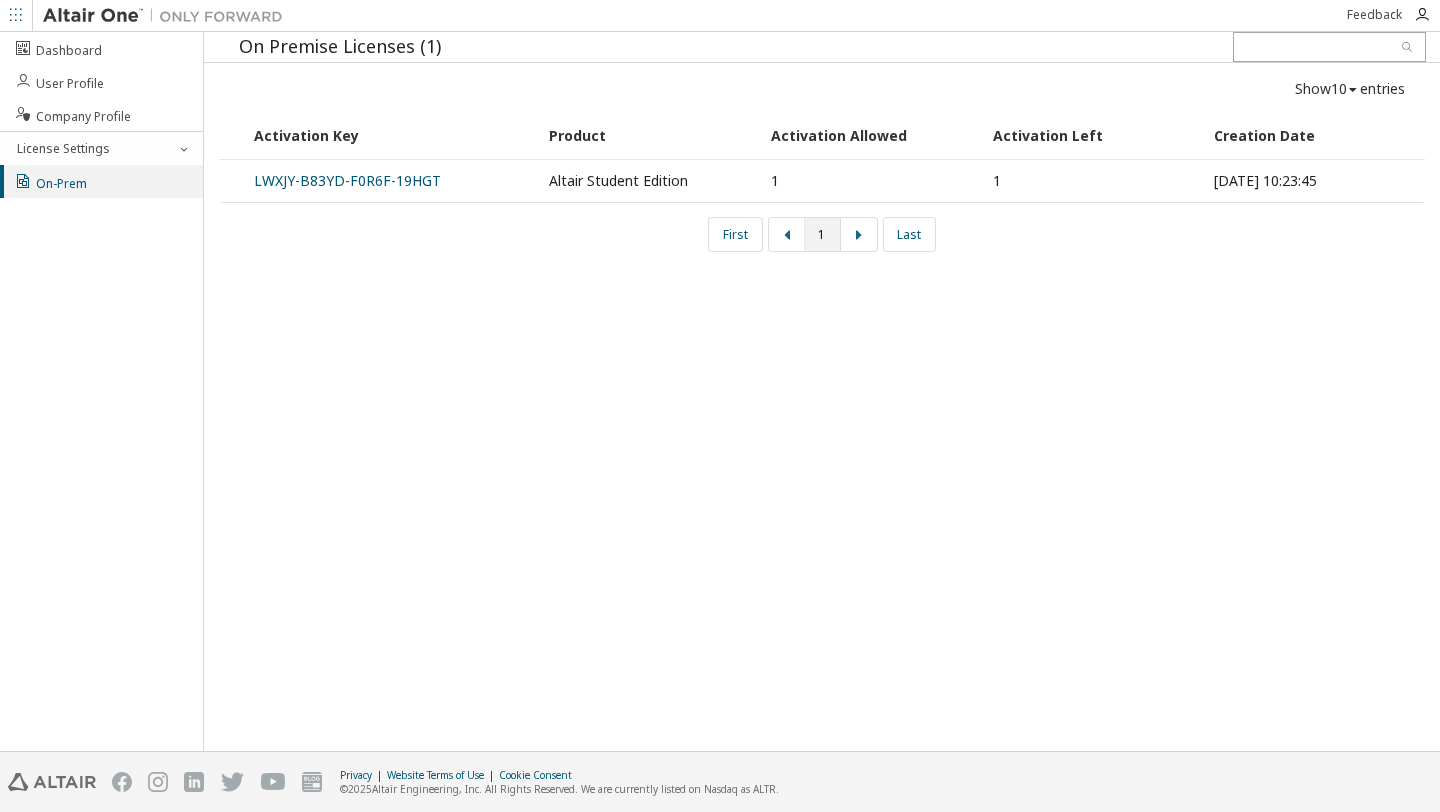 click on "First 1 Last" at bounding box center (822, 234) 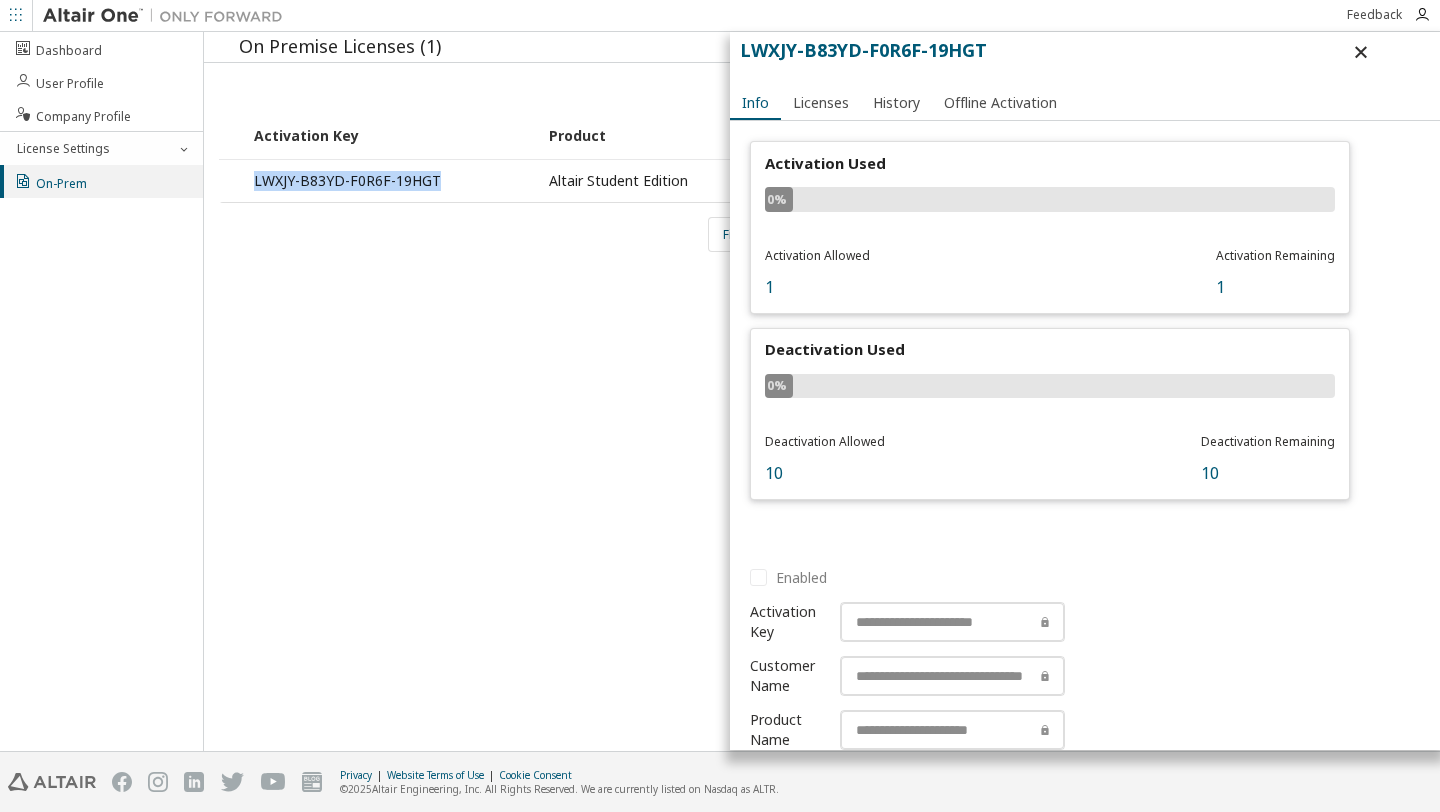 drag, startPoint x: 325, startPoint y: 229, endPoint x: 246, endPoint y: 182, distance: 91.92388 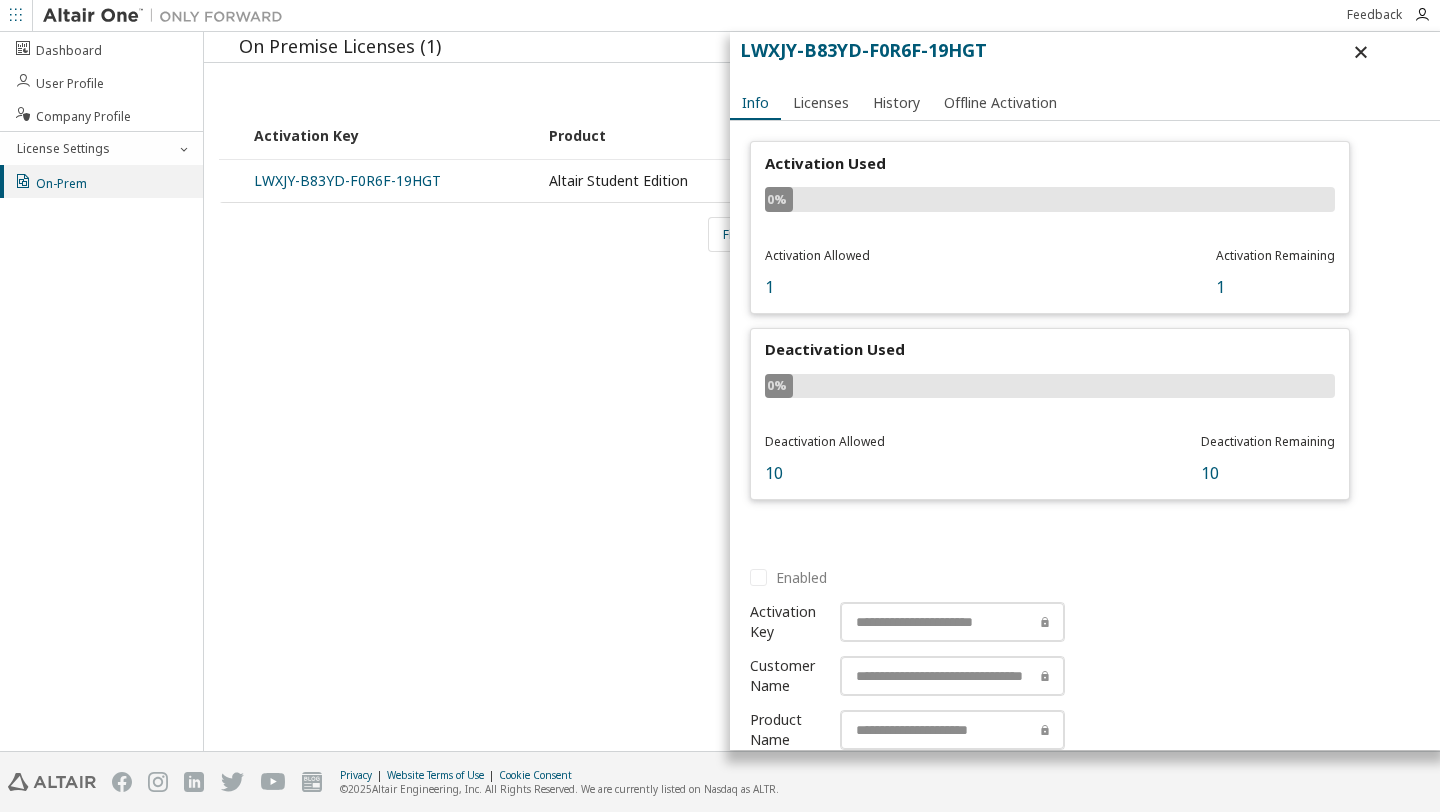 drag, startPoint x: 246, startPoint y: 182, endPoint x: 1350, endPoint y: 49, distance: 1111.9824 